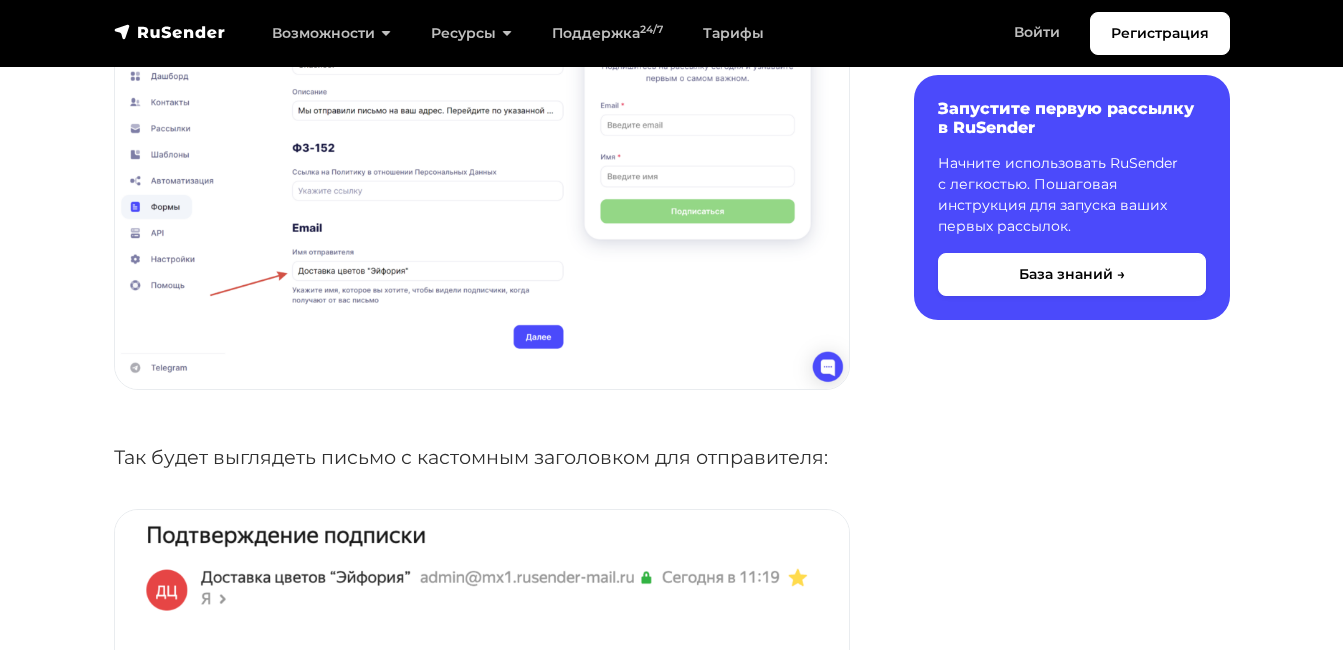 scroll, scrollTop: 3212, scrollLeft: 0, axis: vertical 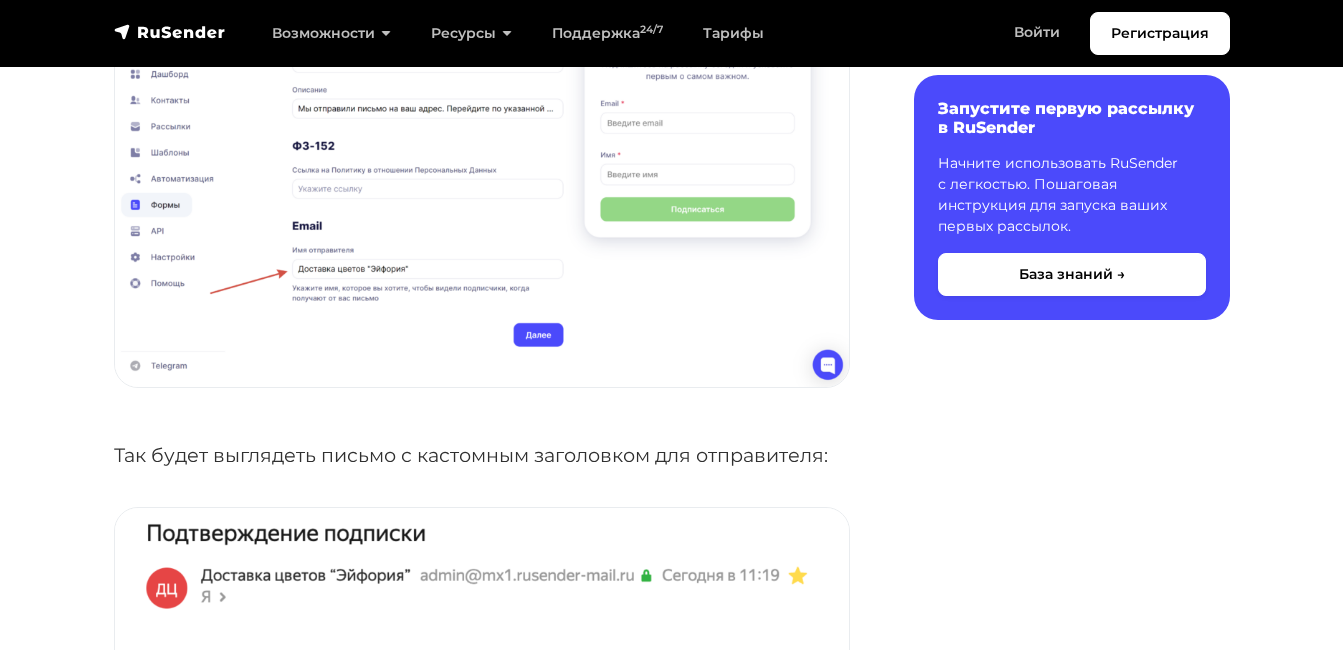 click on "Так будет выглядеть письмо с кастомным заголовком для отправителя:" at bounding box center [482, 455] 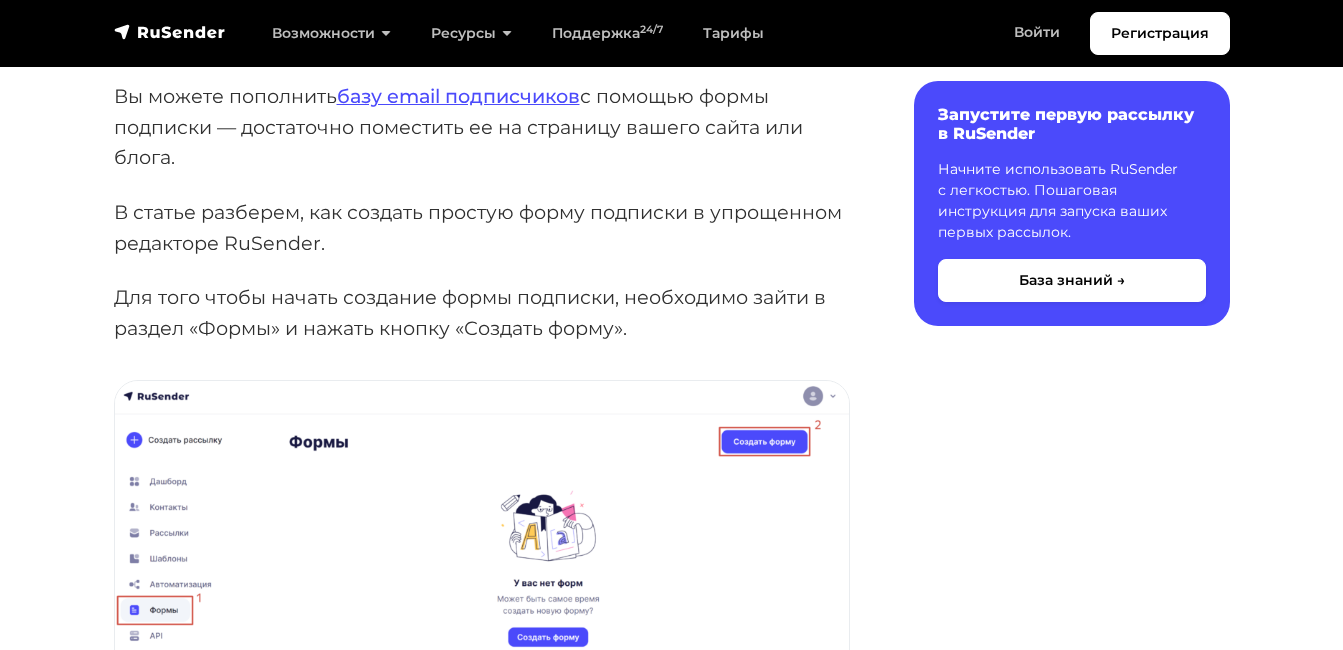 scroll, scrollTop: 0, scrollLeft: 0, axis: both 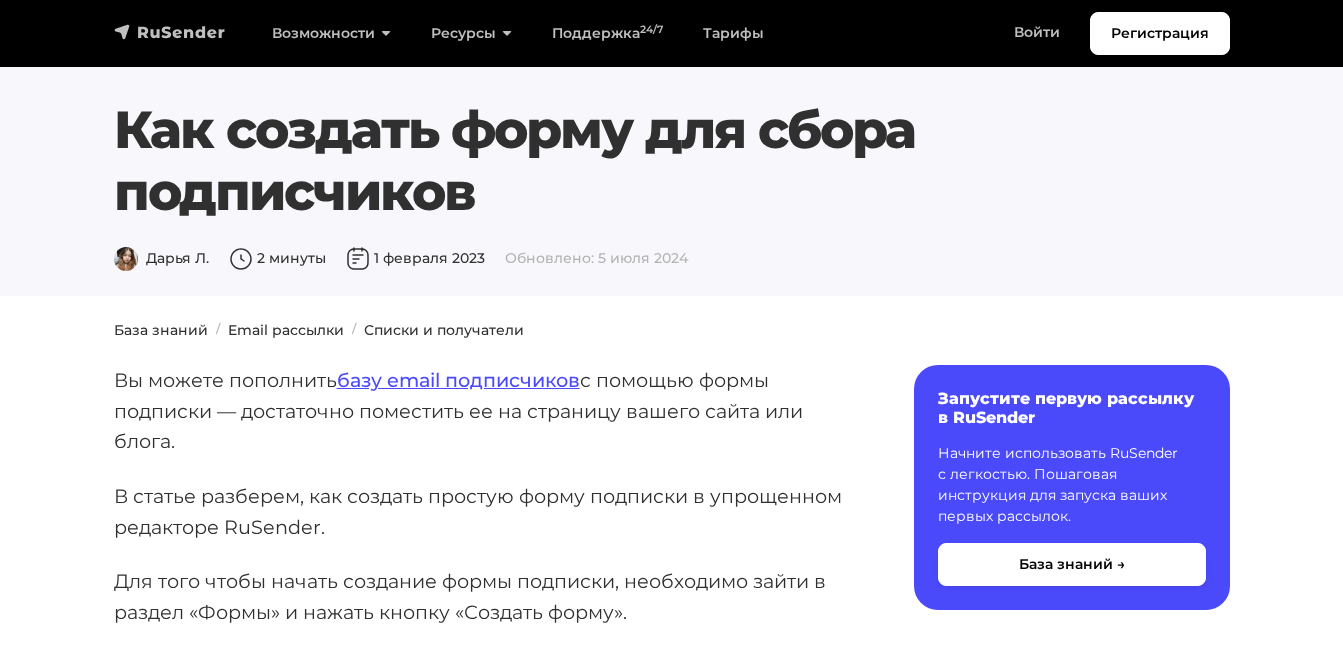click at bounding box center (170, 32) 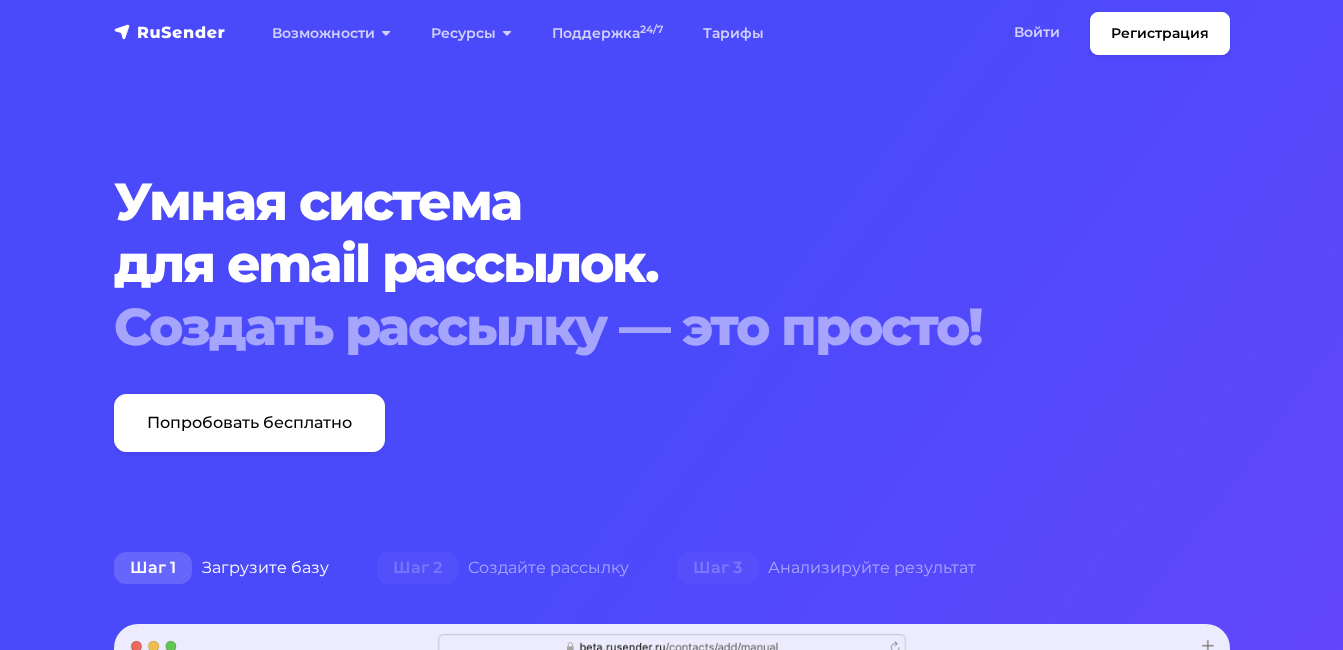 scroll, scrollTop: 0, scrollLeft: 0, axis: both 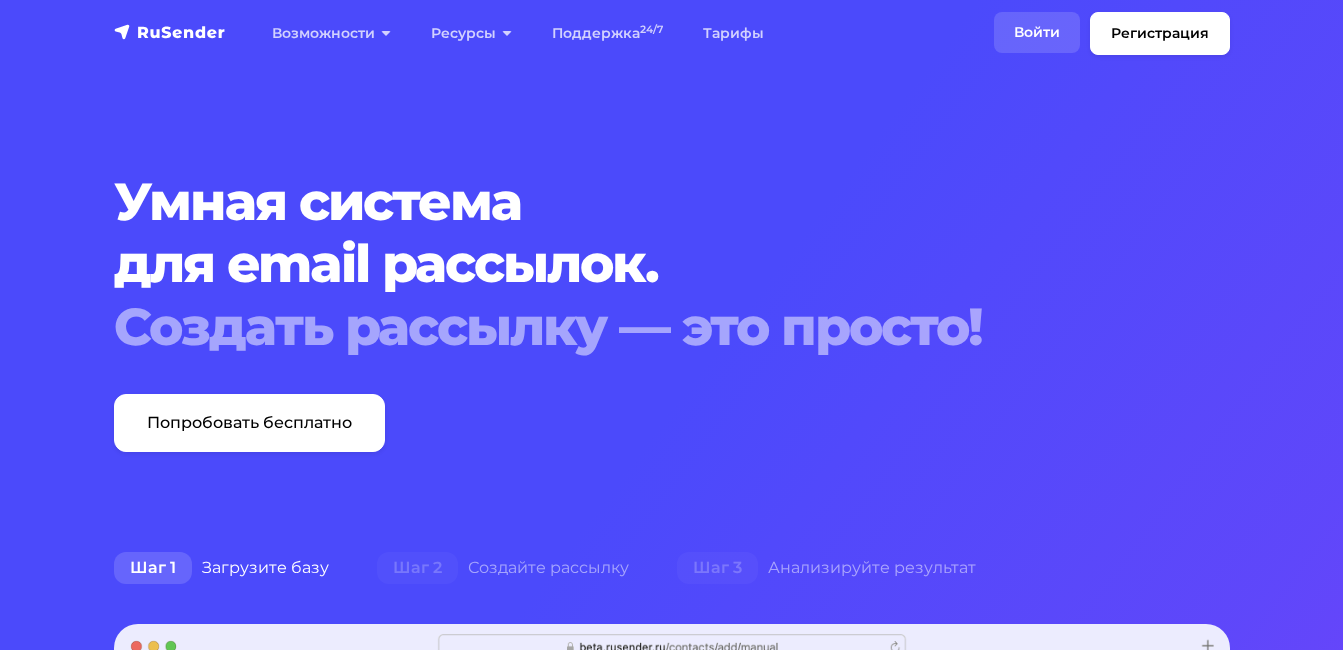 click on "Войти" at bounding box center [1037, 32] 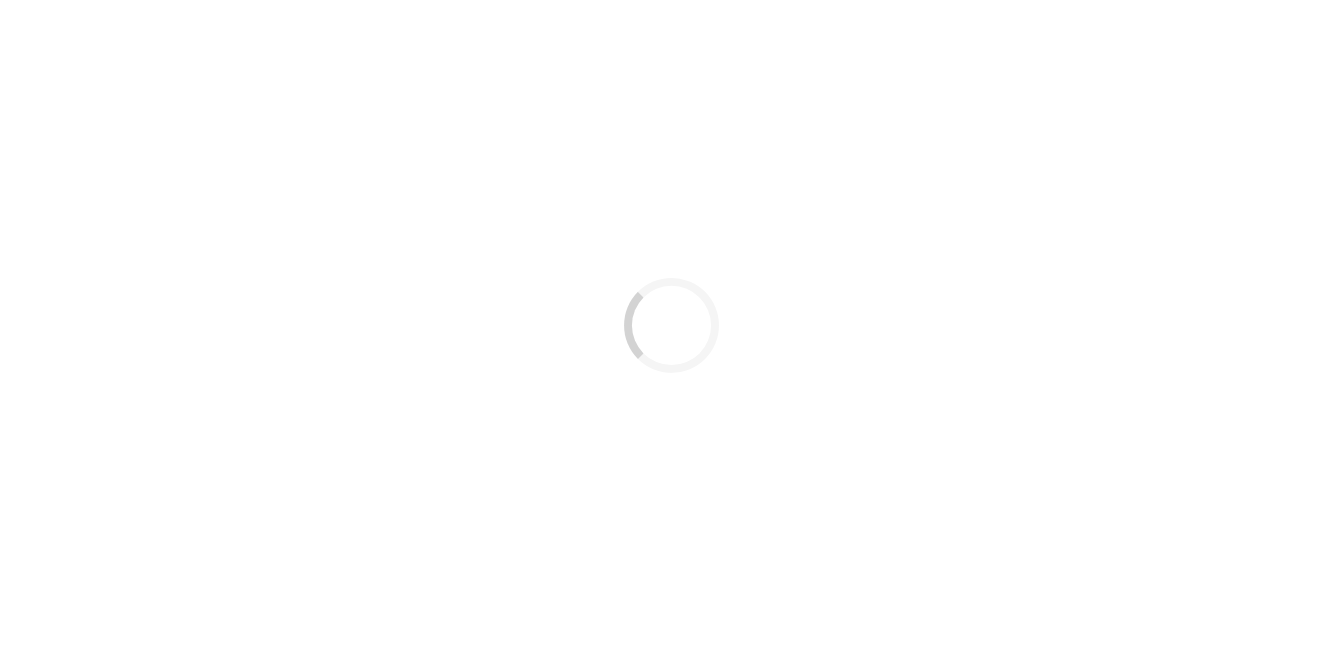 scroll, scrollTop: 0, scrollLeft: 0, axis: both 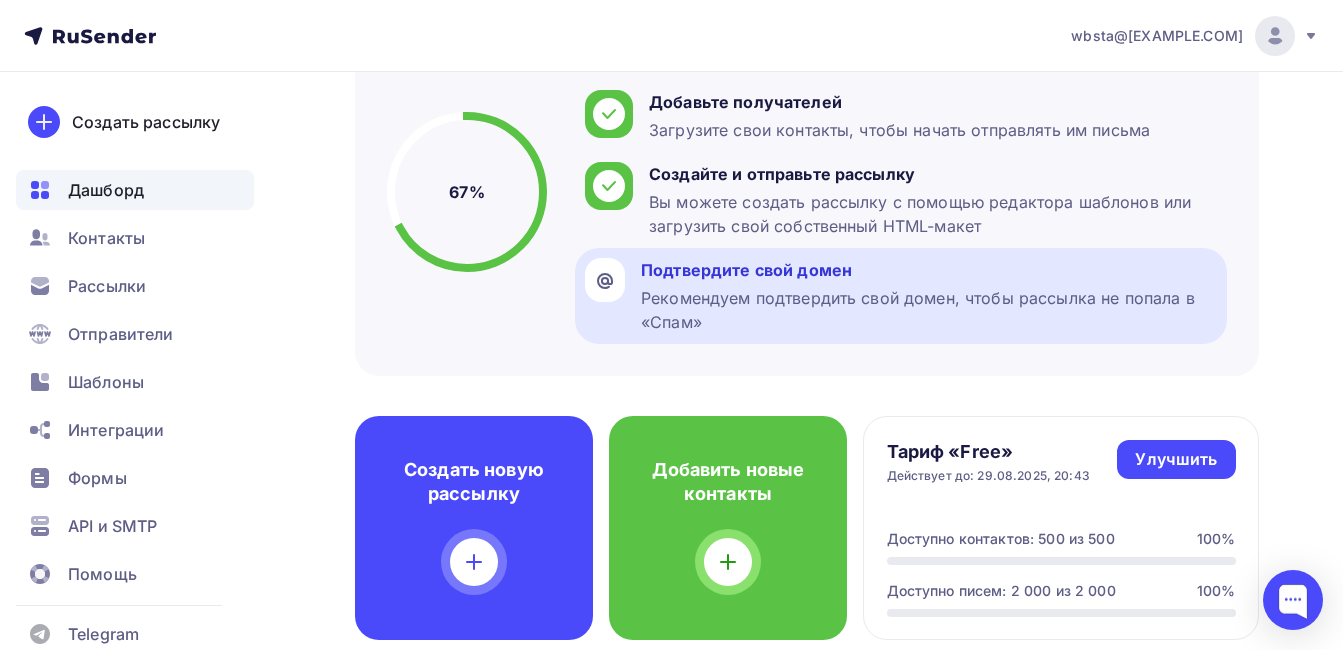 click on "Рекомендуем подтвердить свой домен, чтобы рассылка не попала в «Спам»" at bounding box center [929, 310] 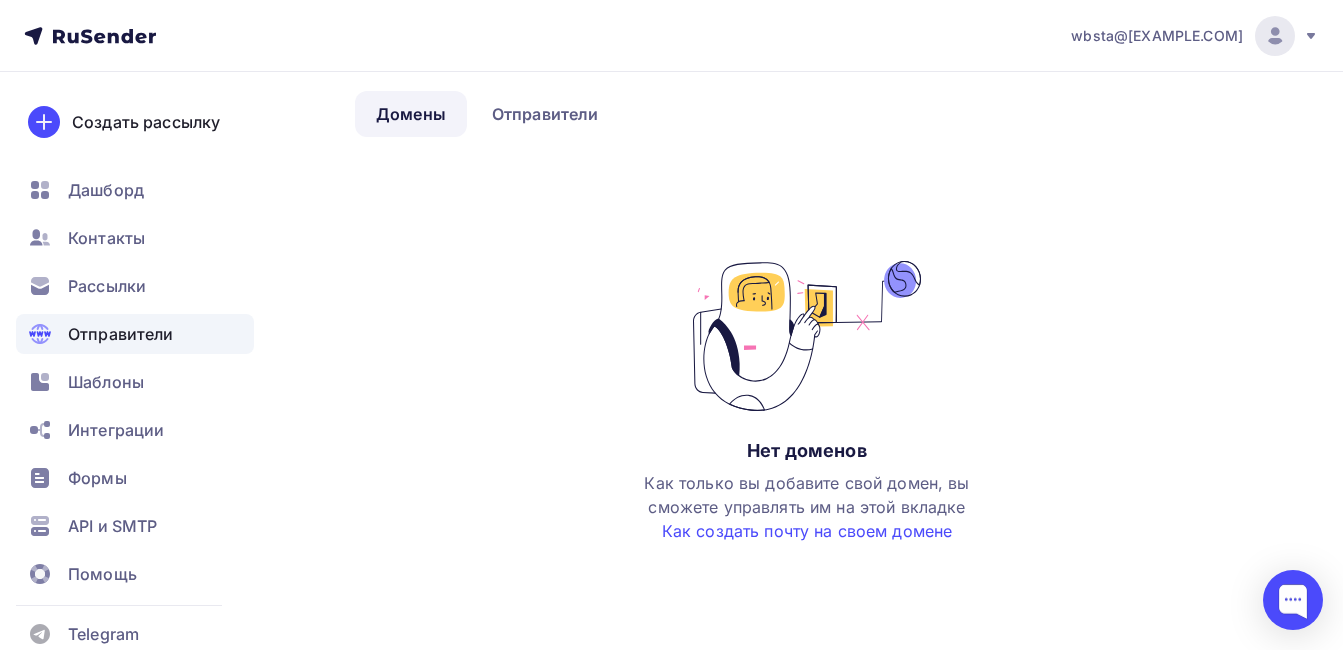 scroll, scrollTop: 94, scrollLeft: 0, axis: vertical 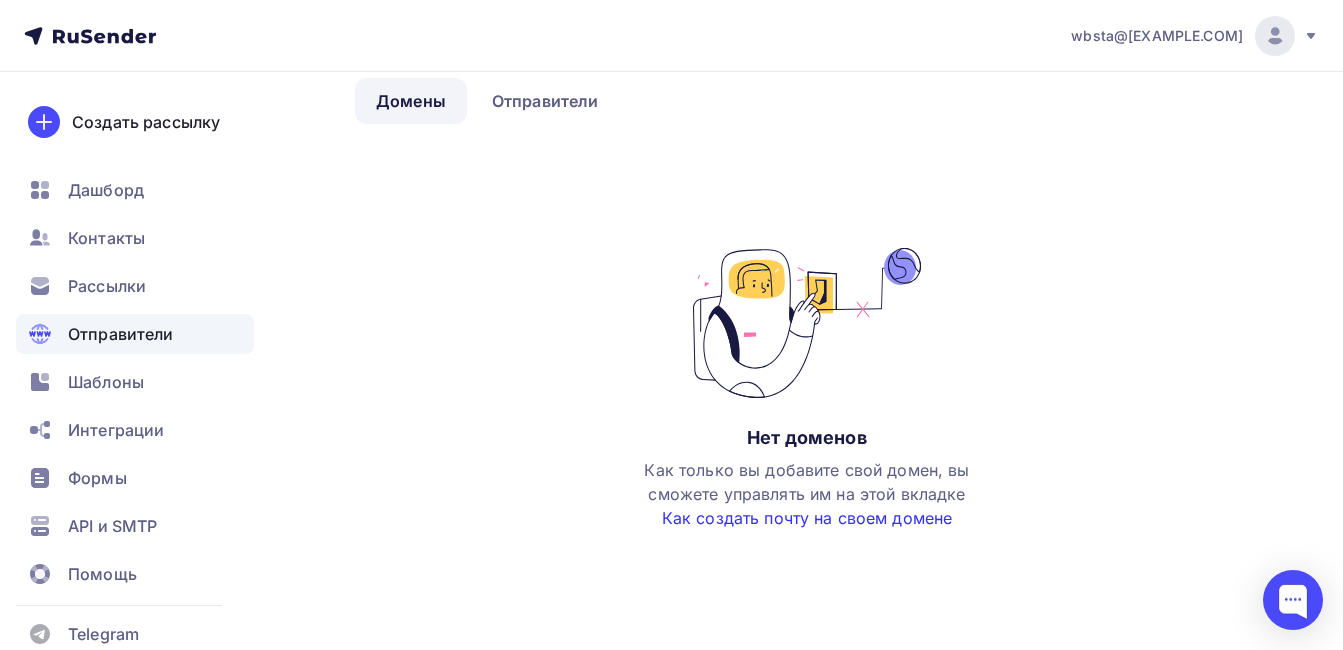 click on "Как создать почту на своем домене" at bounding box center (807, 518) 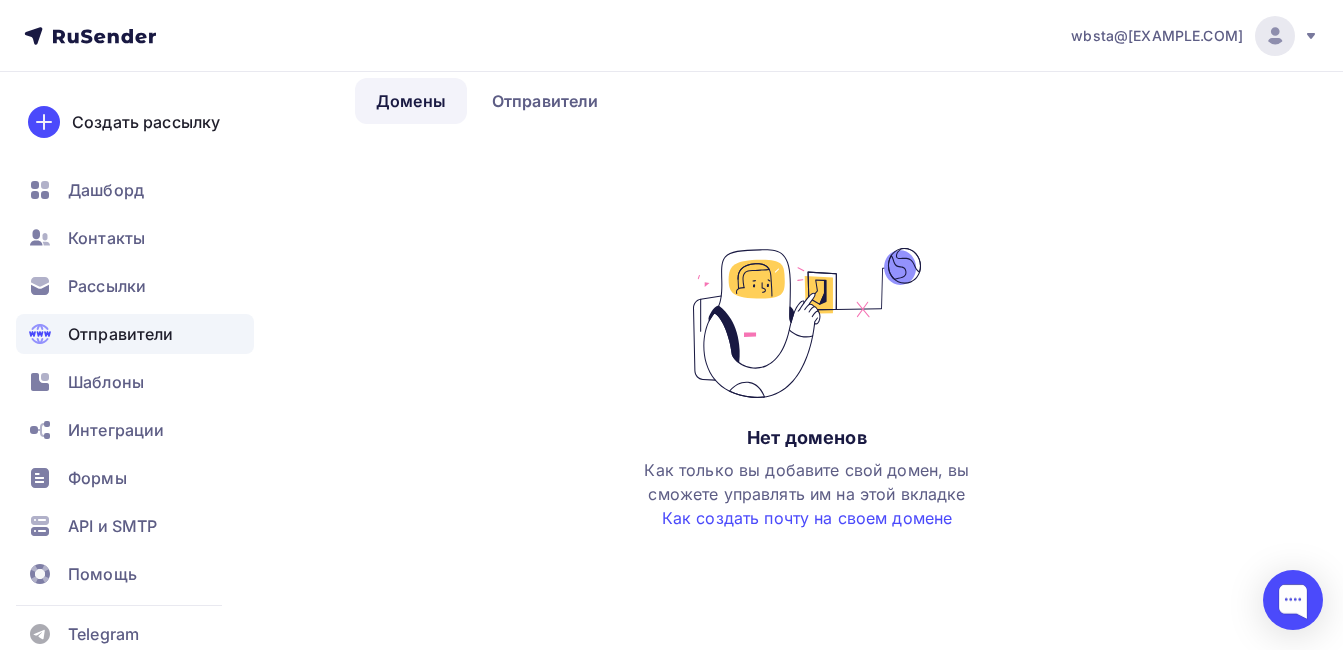 drag, startPoint x: 751, startPoint y: 396, endPoint x: 590, endPoint y: 355, distance: 166.1385 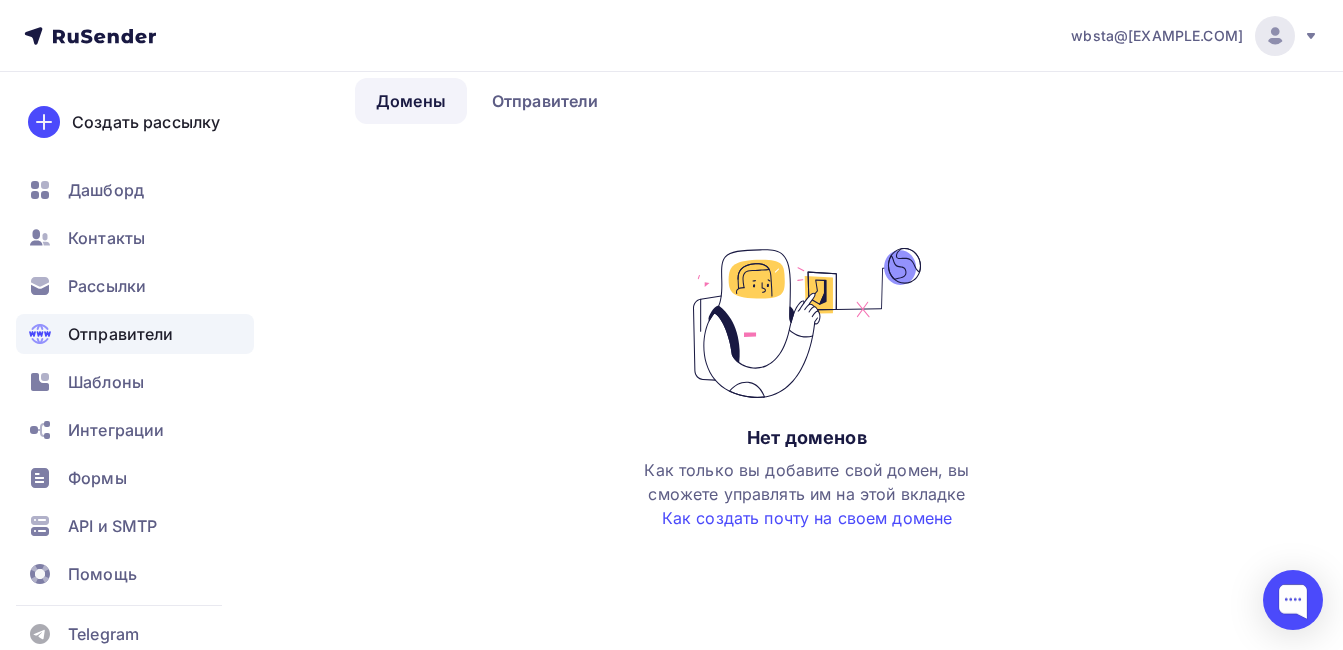 click on "Нет доменов
Как только вы добавите свой домен, вы сможете управлять им на этой вкладке  Как создать почту на своем домене" at bounding box center (807, 409) 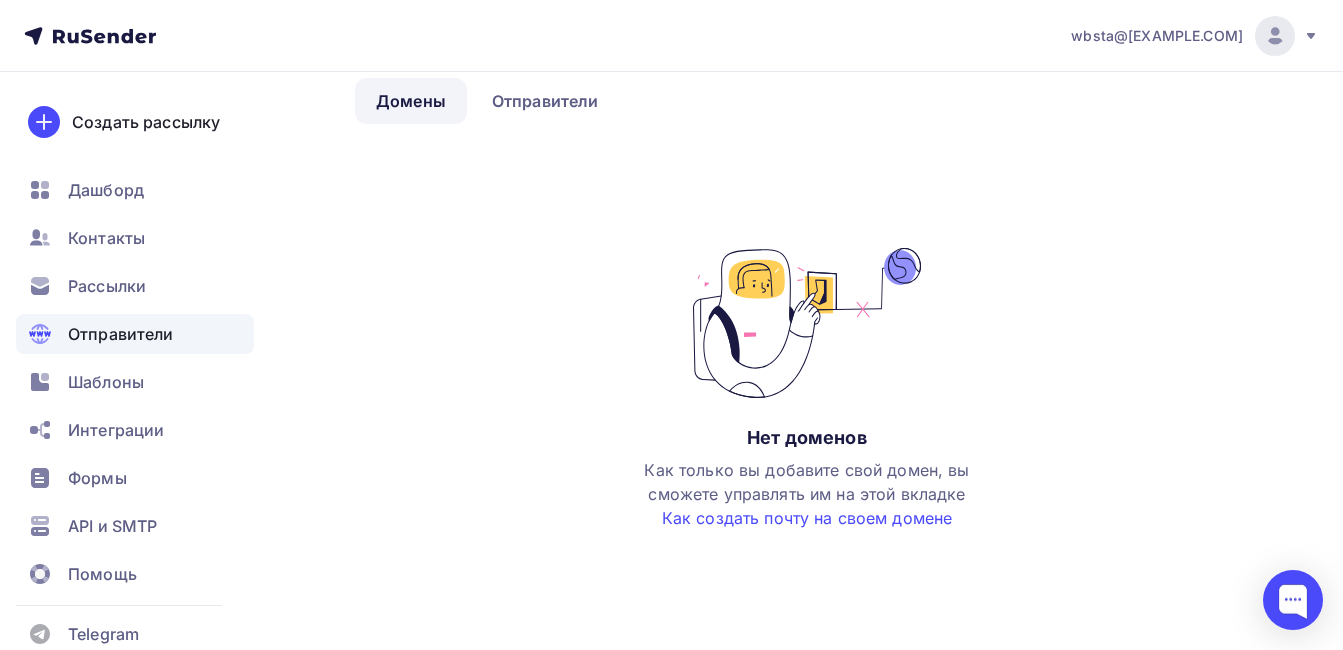 click on "Домены" at bounding box center [411, 101] 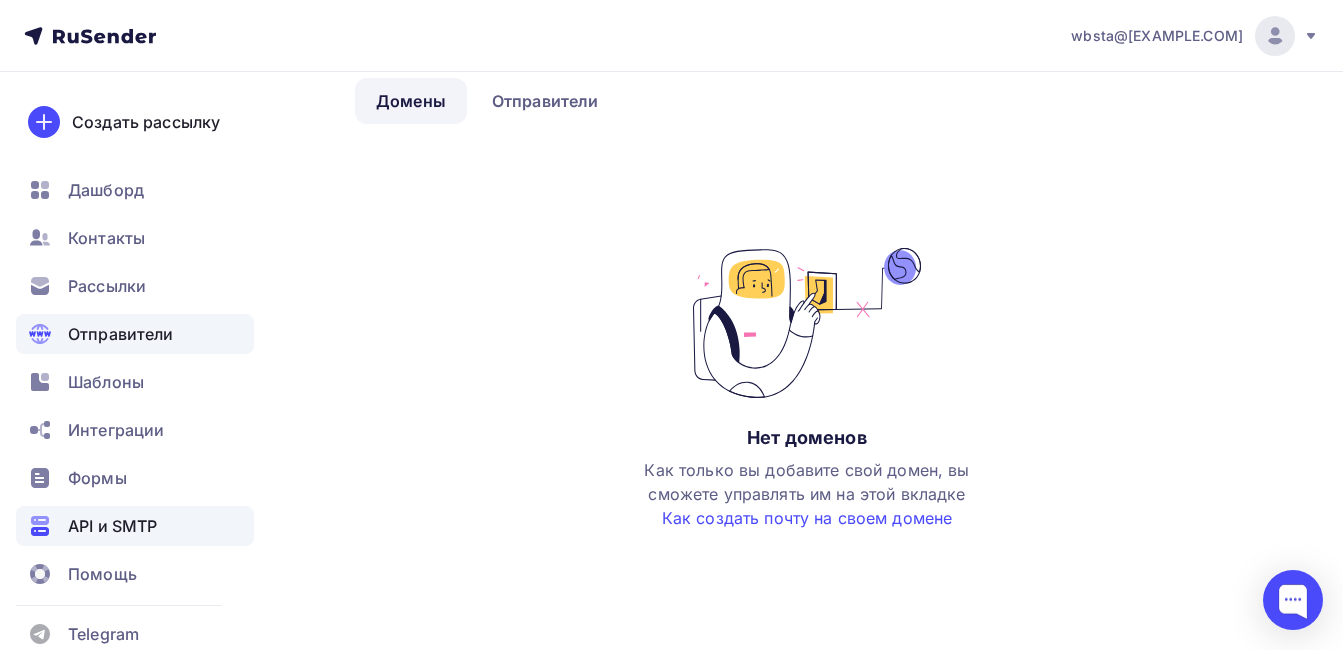 scroll, scrollTop: 28, scrollLeft: 0, axis: vertical 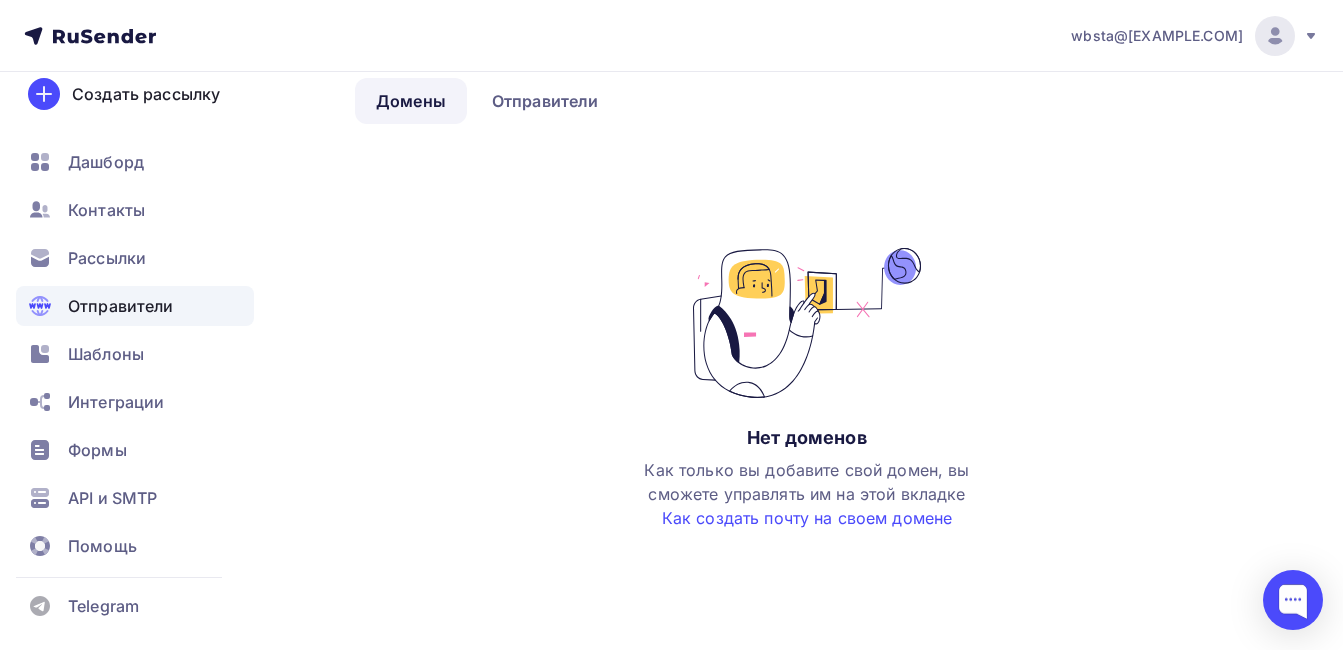 click 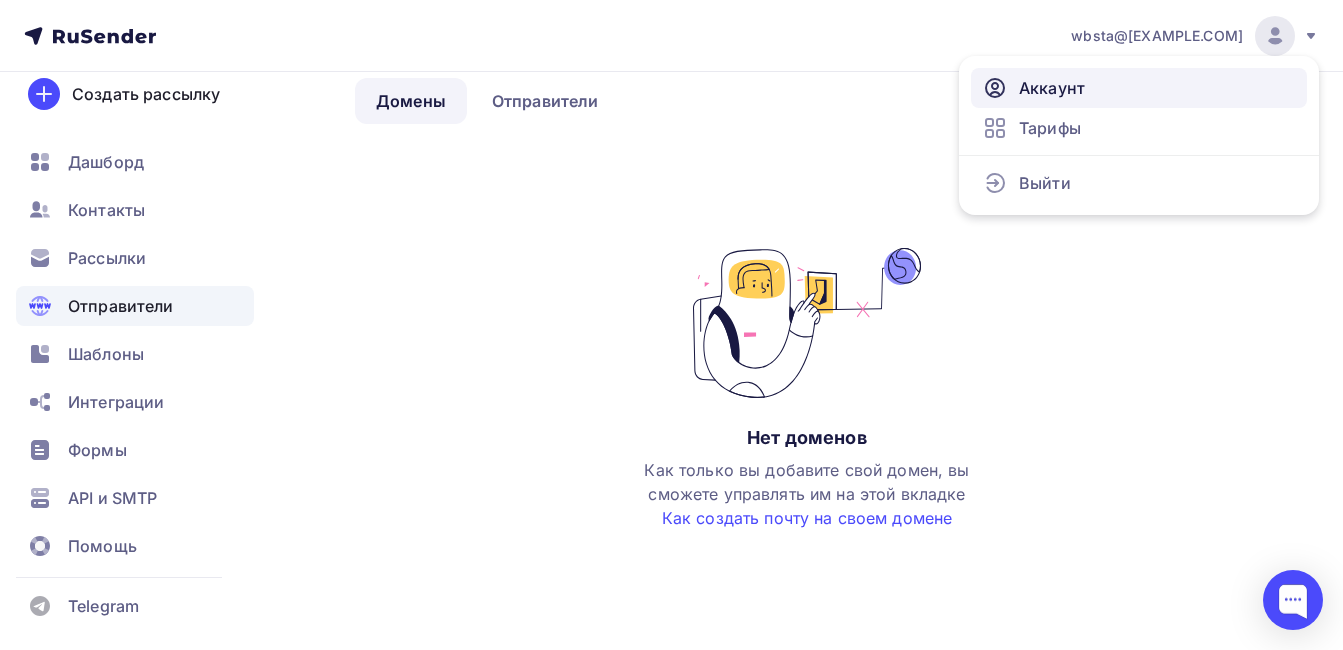 click on "Аккаунт" at bounding box center [1052, 88] 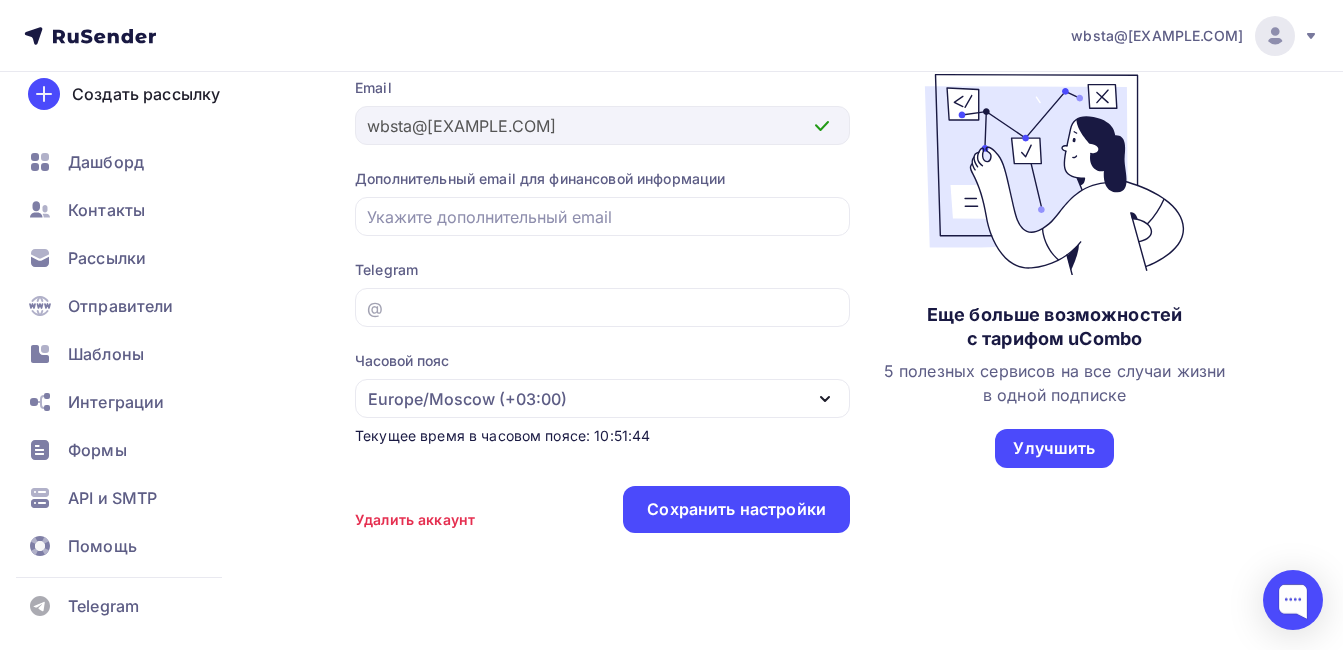 scroll, scrollTop: 314, scrollLeft: 0, axis: vertical 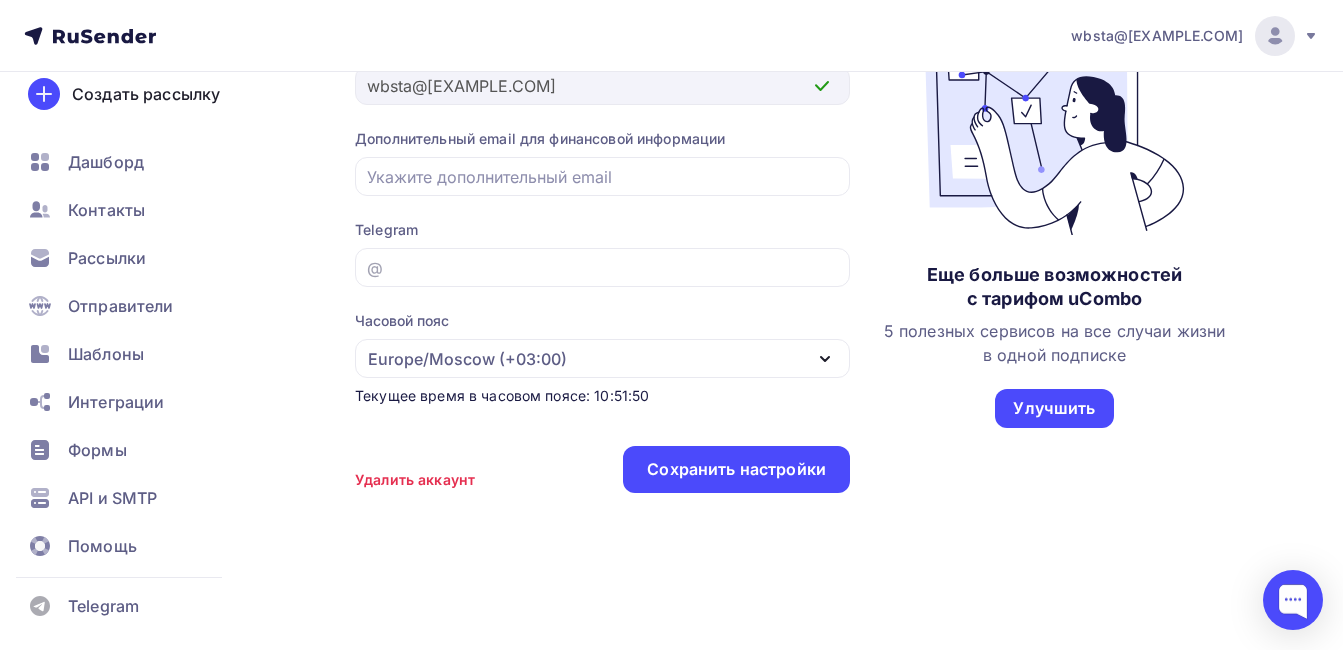 click on "Часовой пояс
Europe/Moscow (+03:00)" at bounding box center (602, 344) 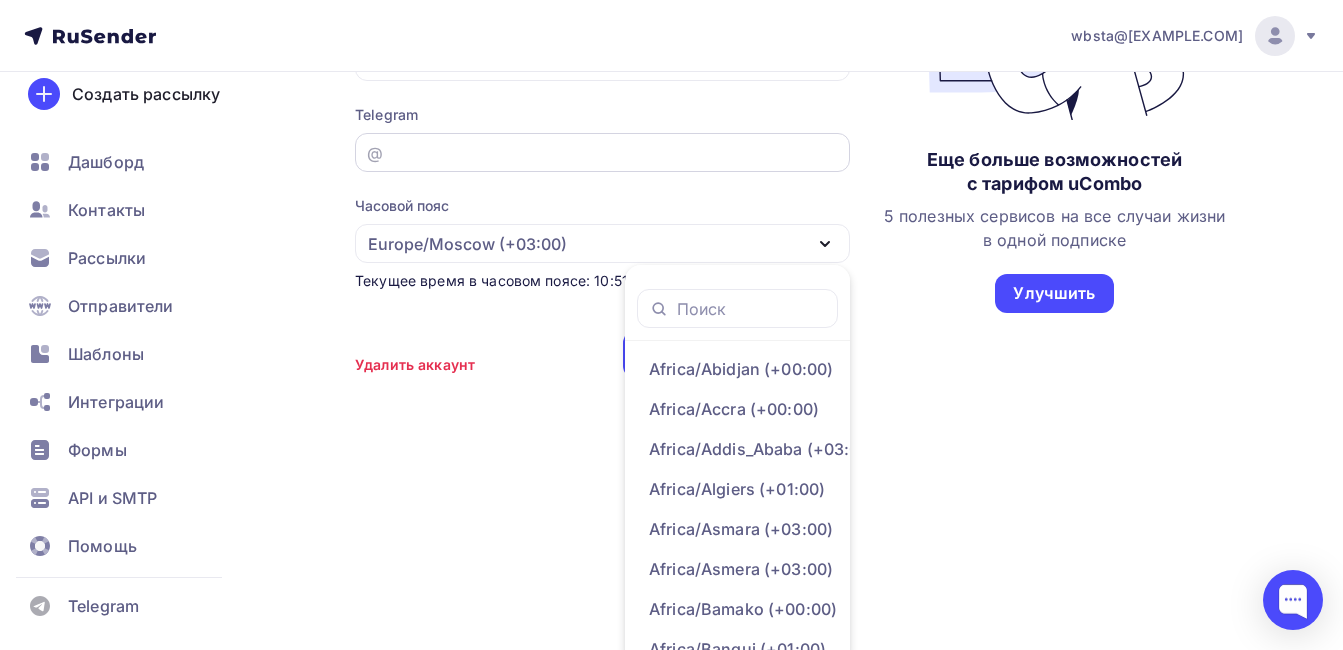 click on "@" at bounding box center [602, 152] 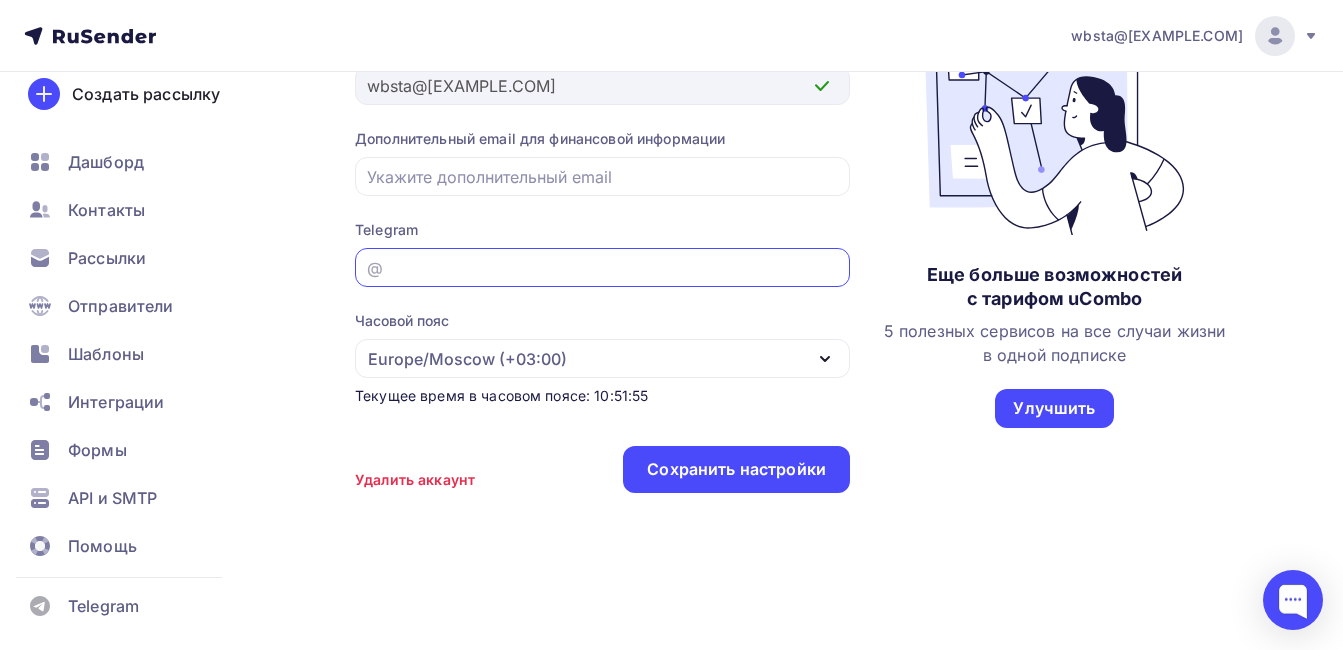 click at bounding box center (603, 268) 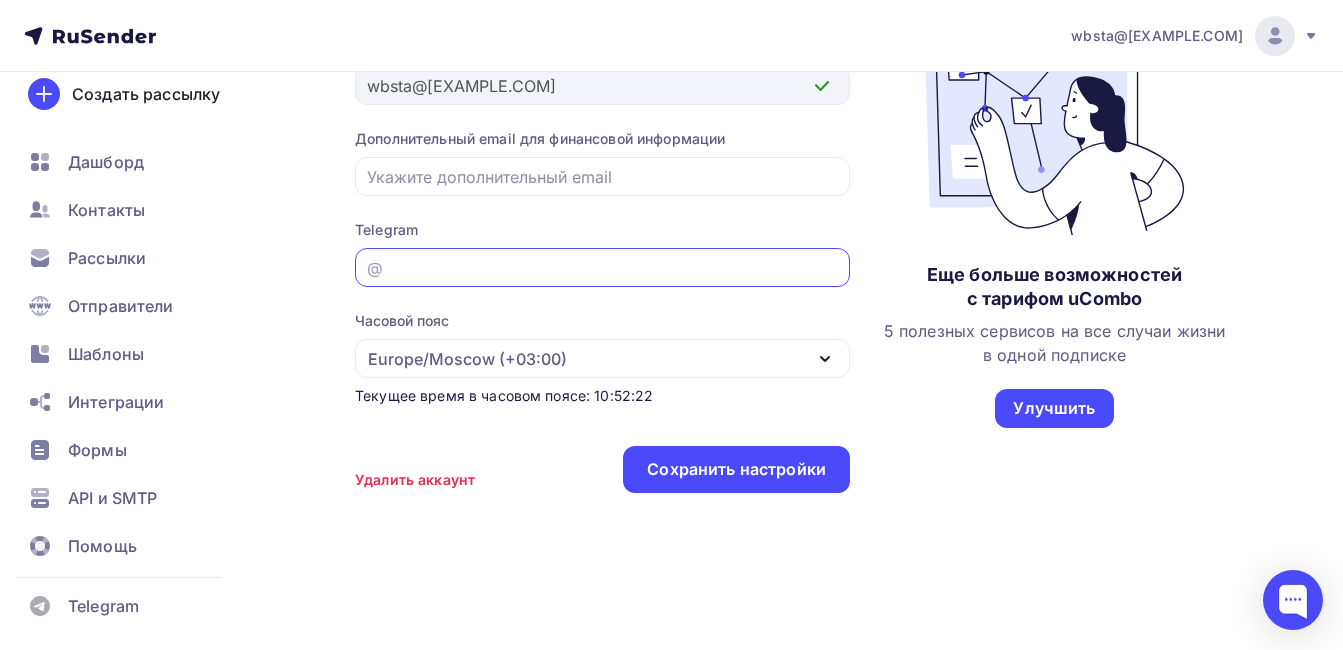 paste on "@lily_lidru" 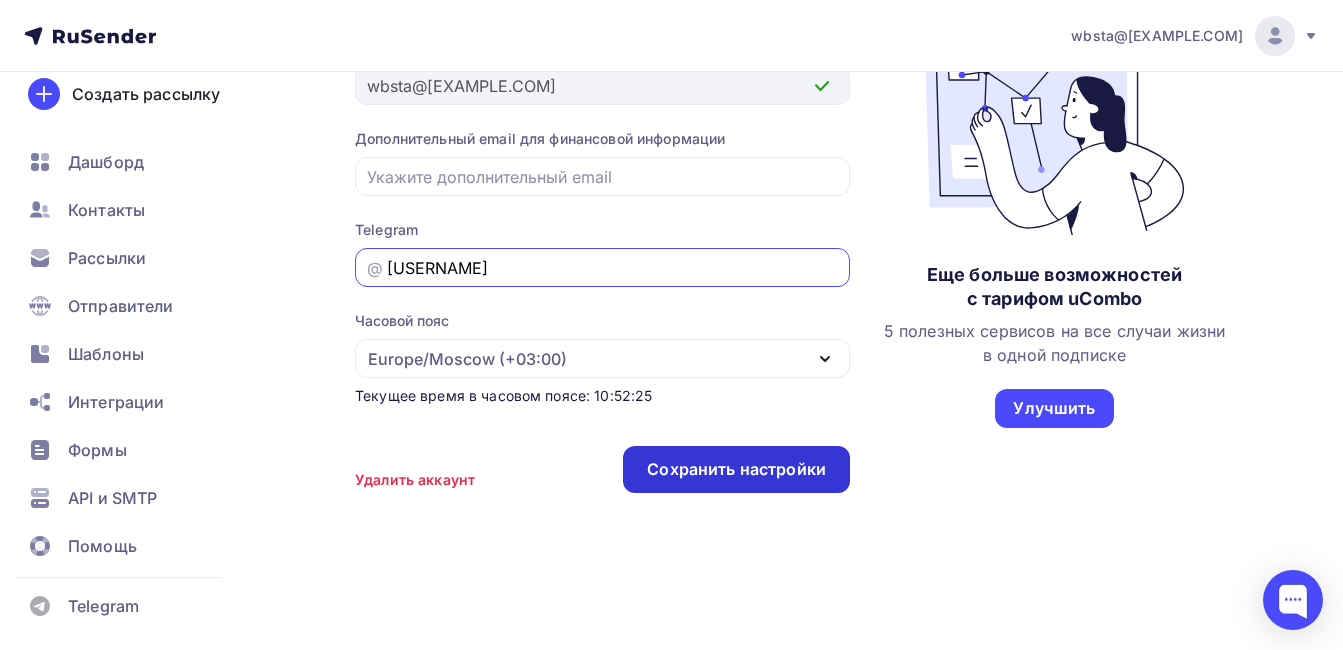 type on "@lily_lidru" 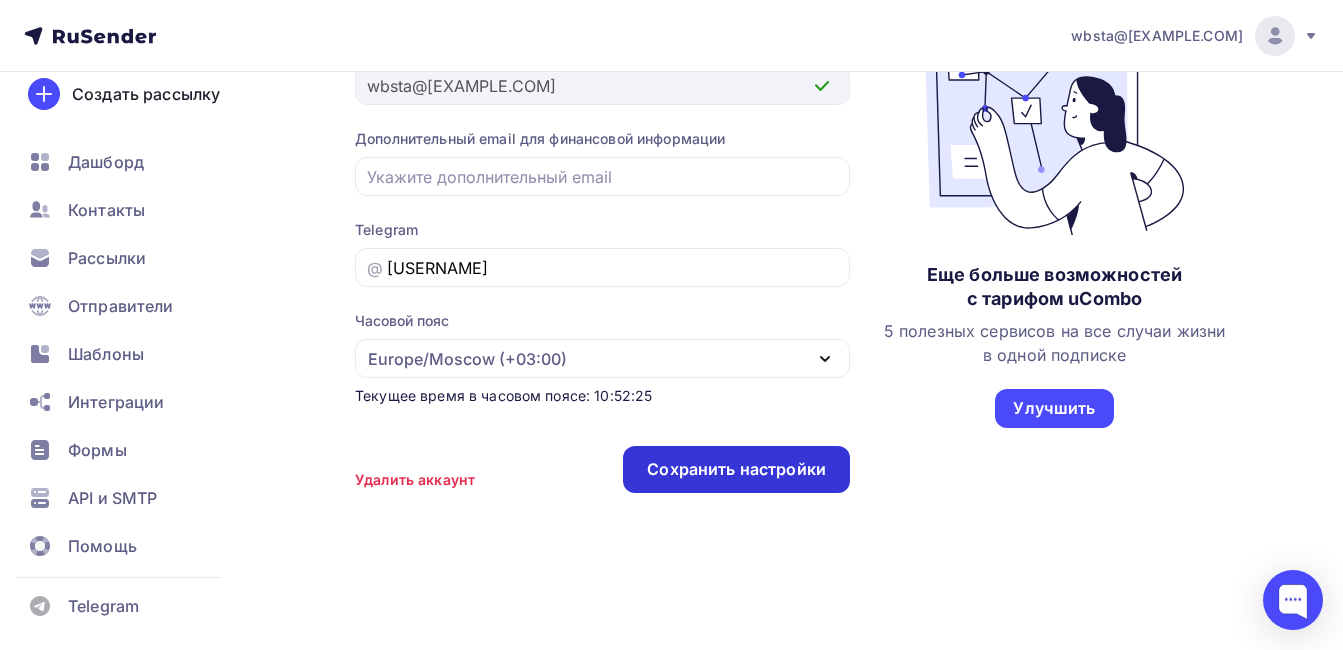 click on "Сохранить настройки" at bounding box center [736, 469] 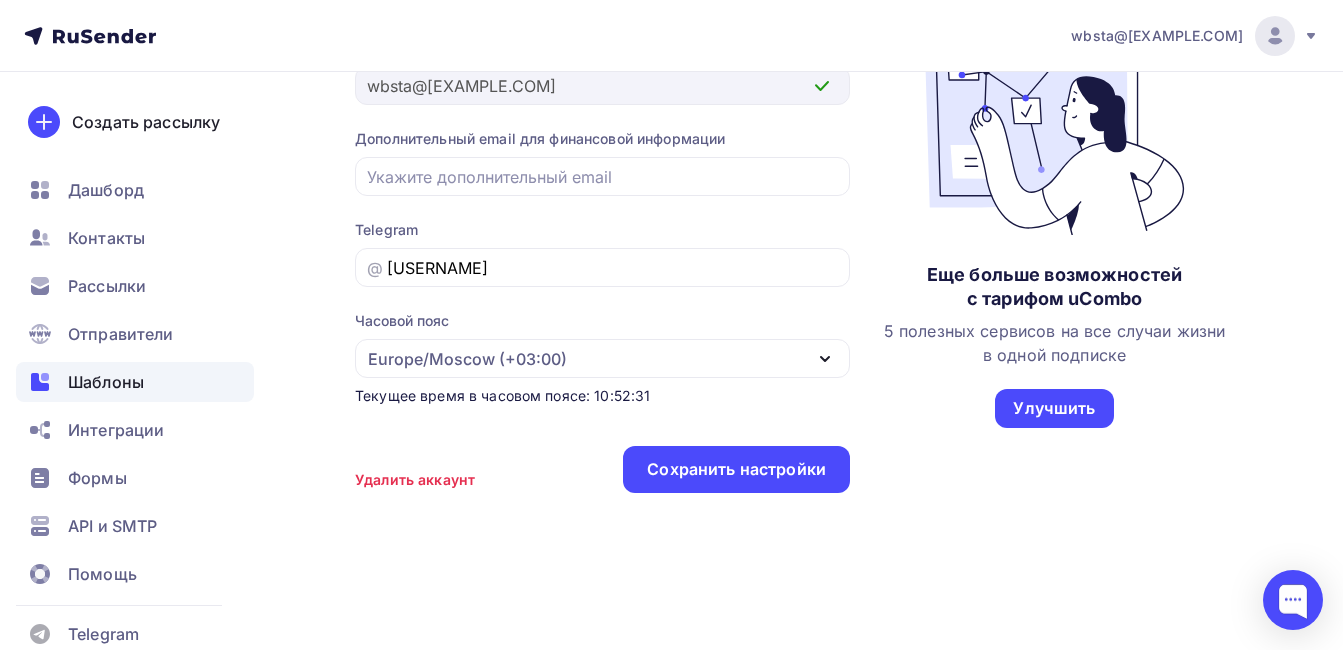 scroll, scrollTop: 28, scrollLeft: 0, axis: vertical 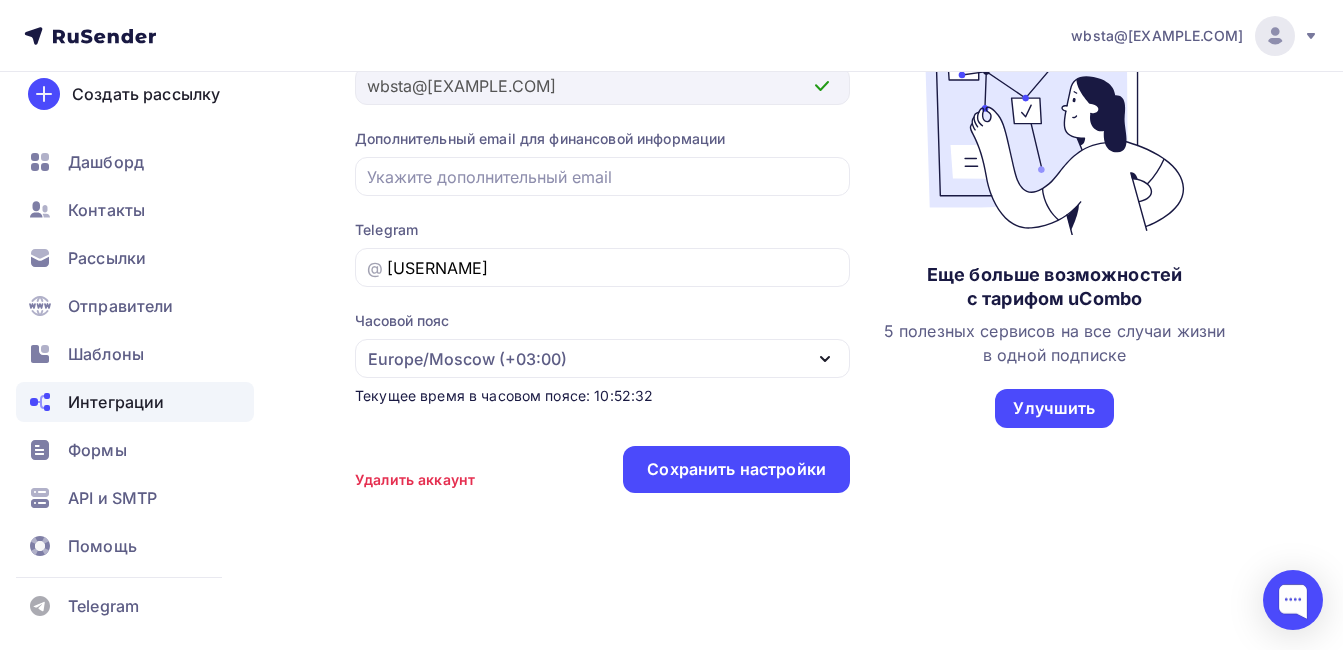 click on "Интеграции" at bounding box center (116, 402) 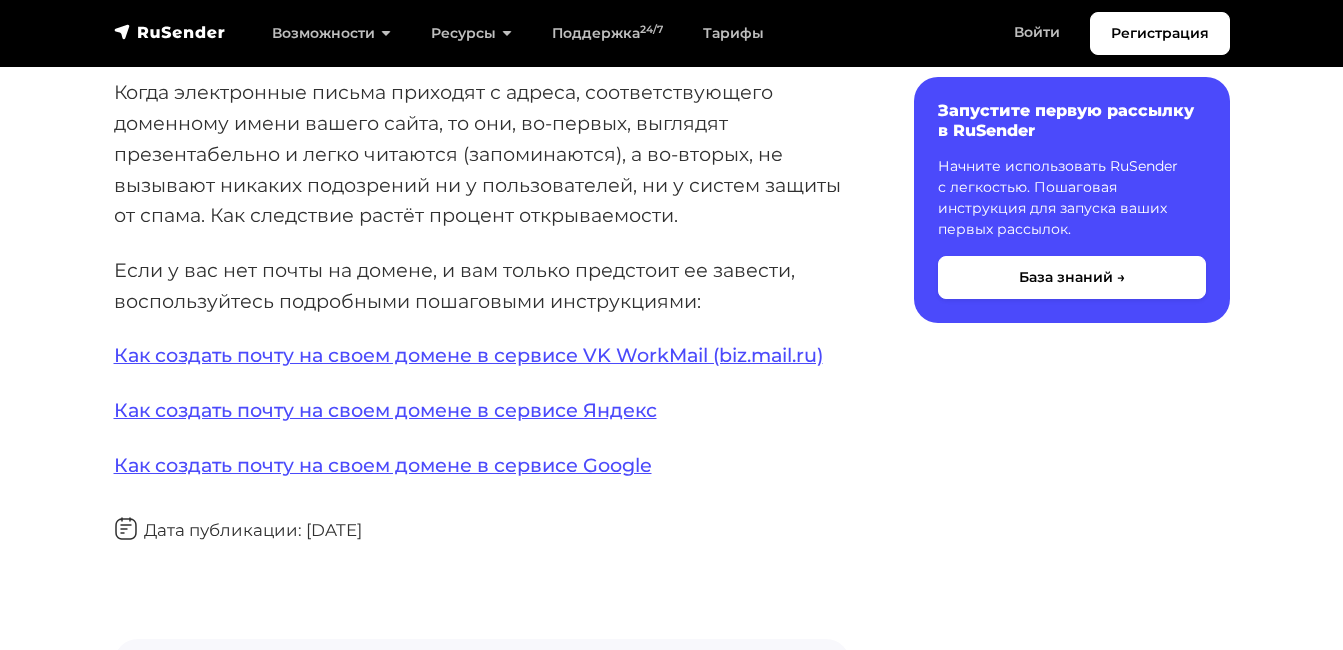 scroll, scrollTop: 226, scrollLeft: 0, axis: vertical 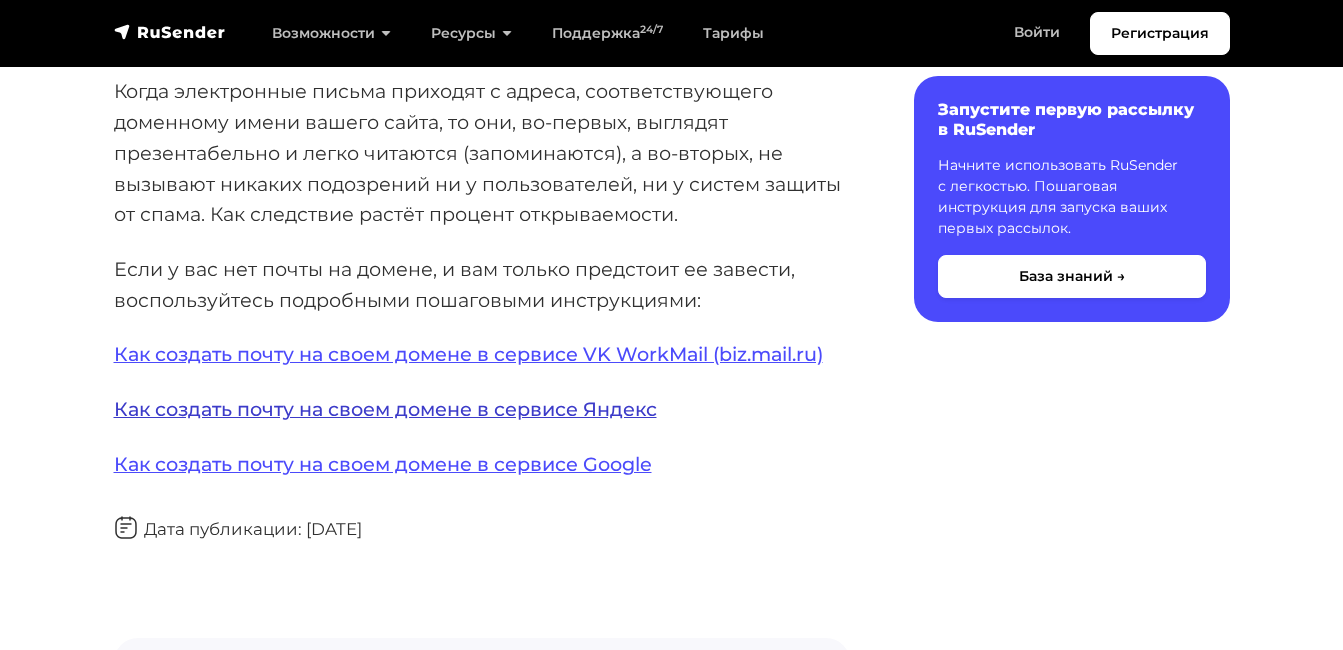 click on "Как создать почту на своем домене в сервисе Яндекс" at bounding box center (385, 409) 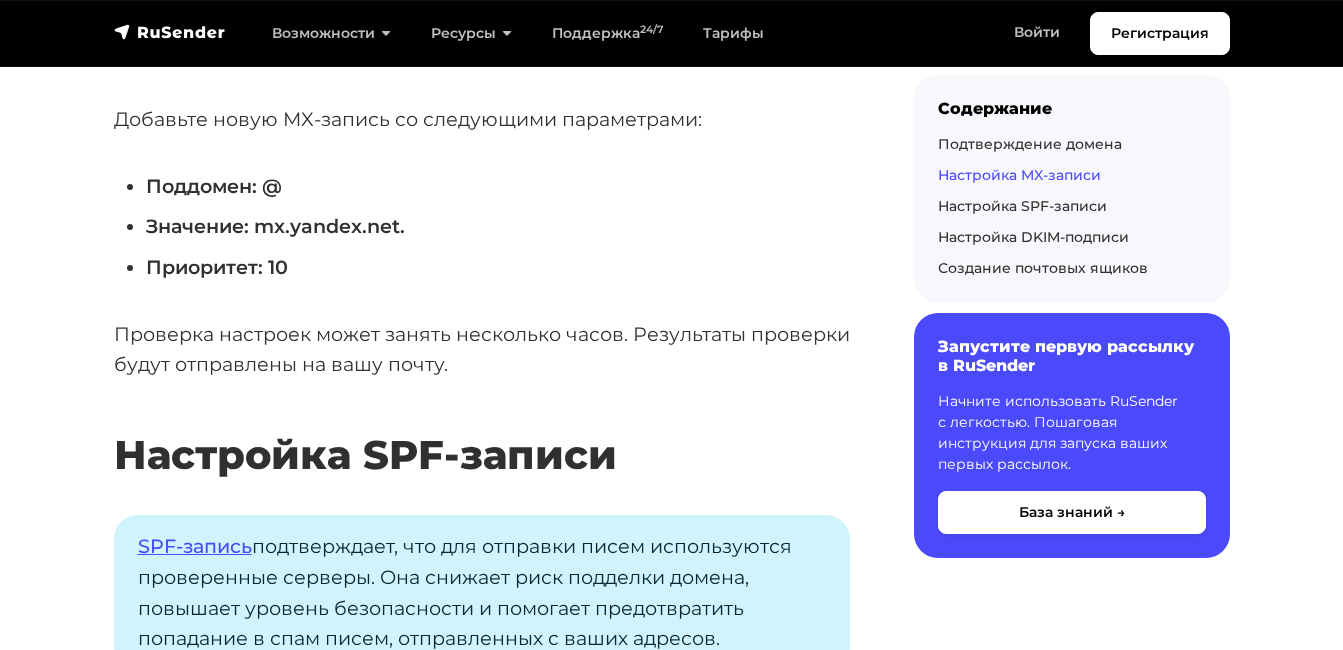 scroll, scrollTop: 5051, scrollLeft: 0, axis: vertical 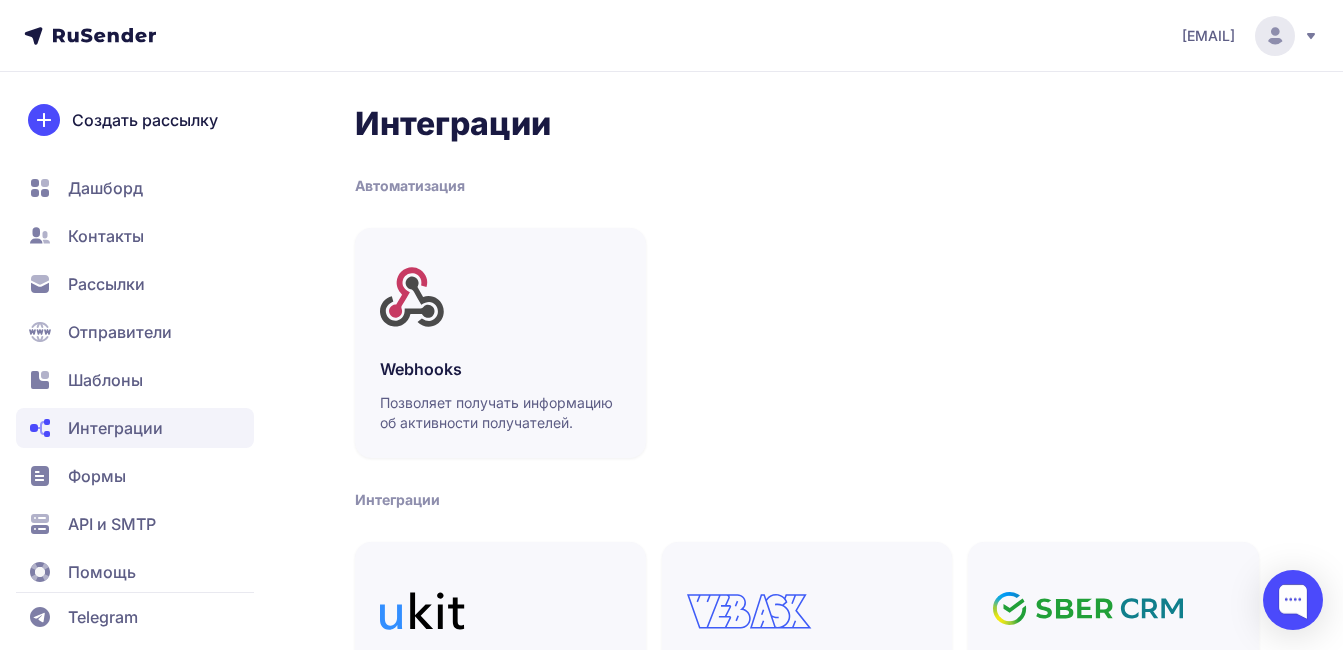 click on "[EMAIL]" at bounding box center [1208, 36] 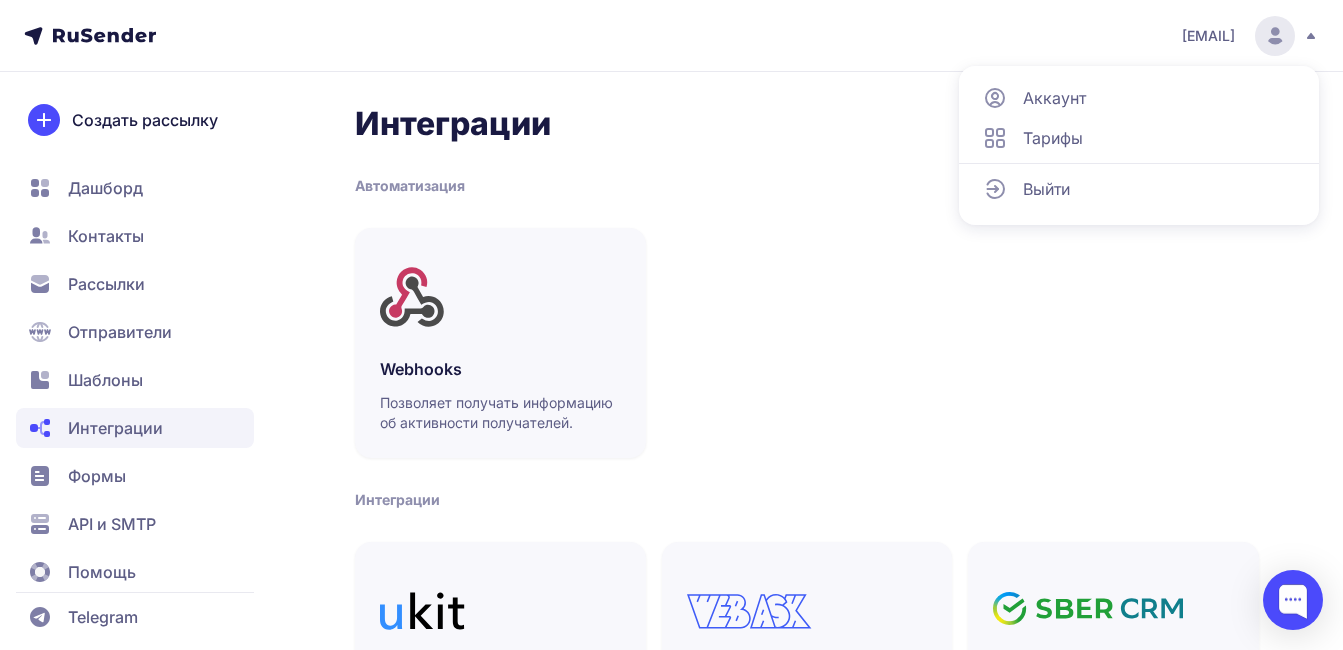 click on "Аккаунт" at bounding box center (1054, 98) 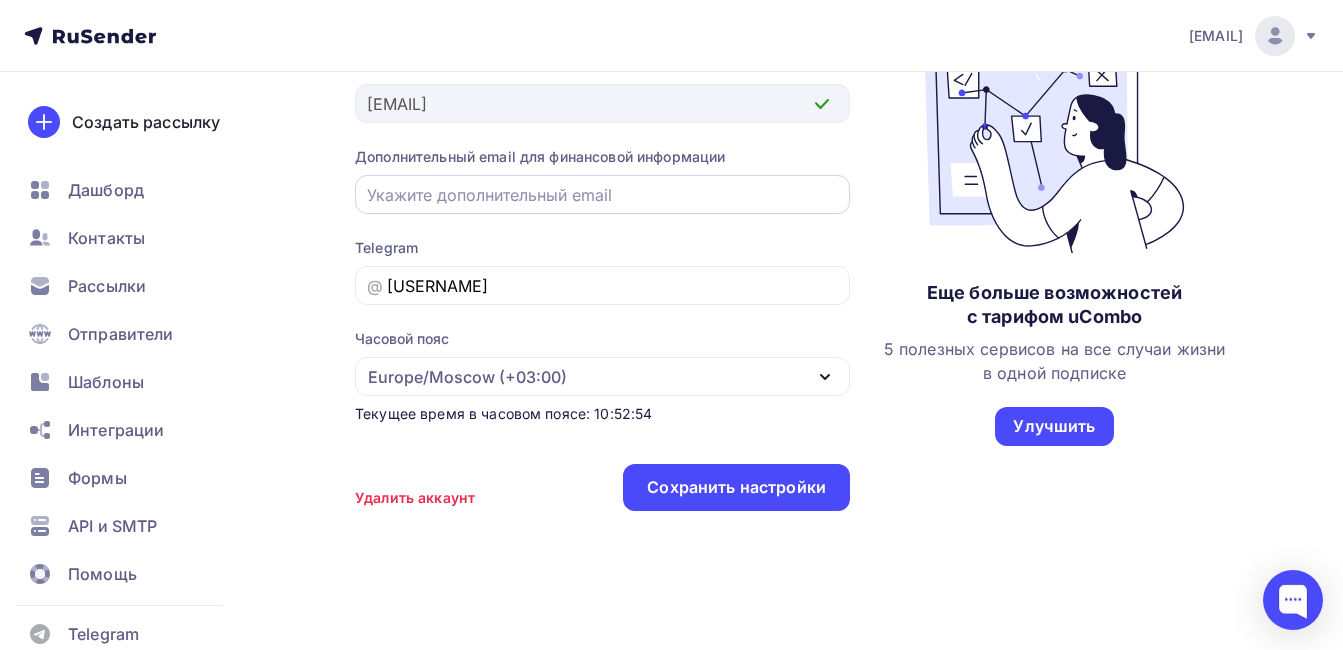 scroll, scrollTop: 314, scrollLeft: 0, axis: vertical 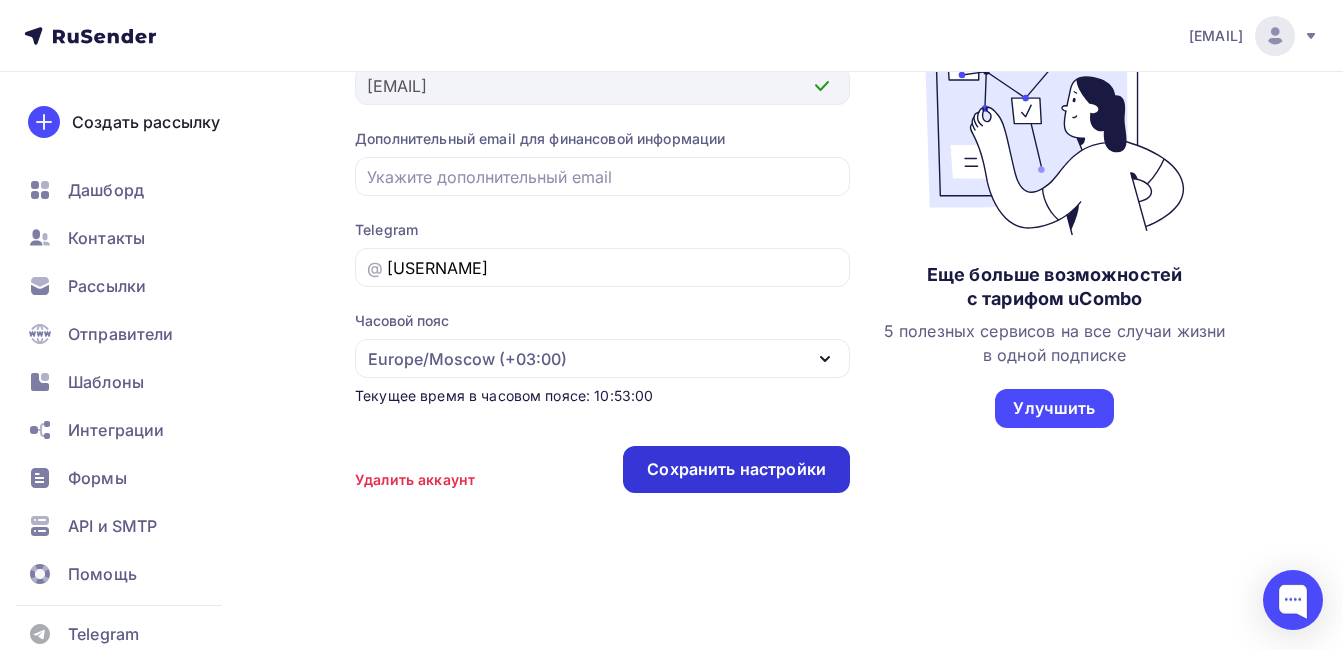 click on "Сохранить настройки" at bounding box center (736, 469) 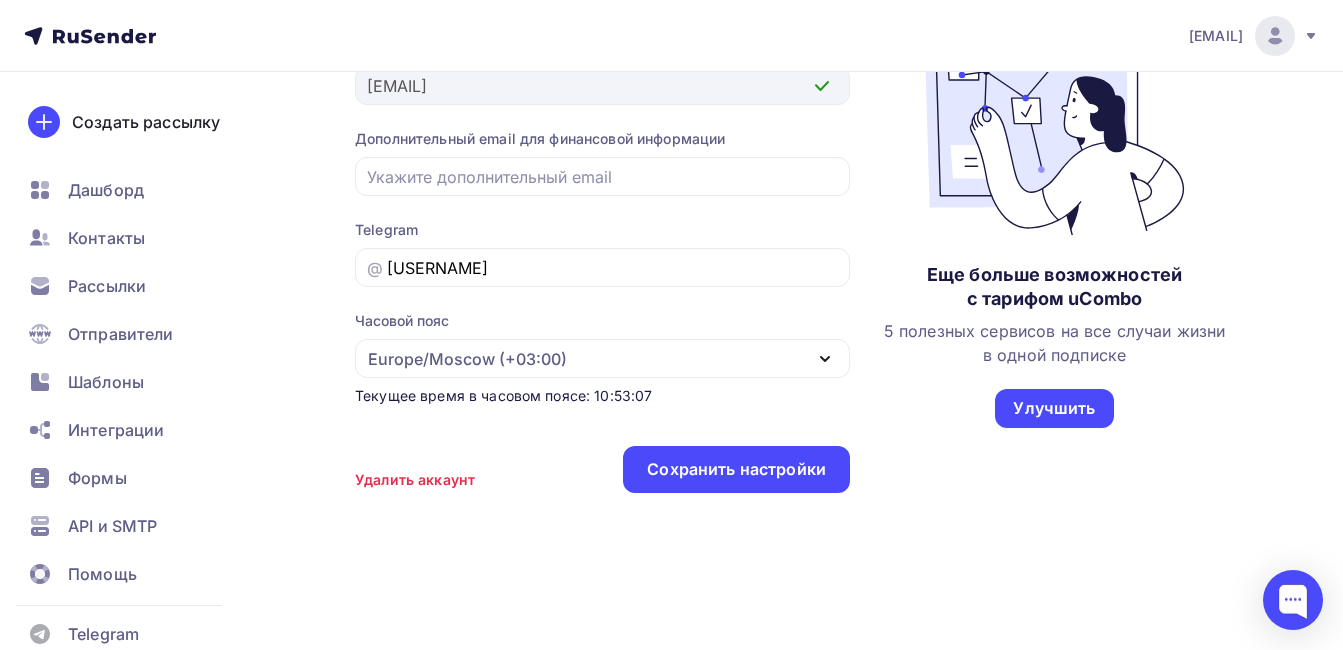 click 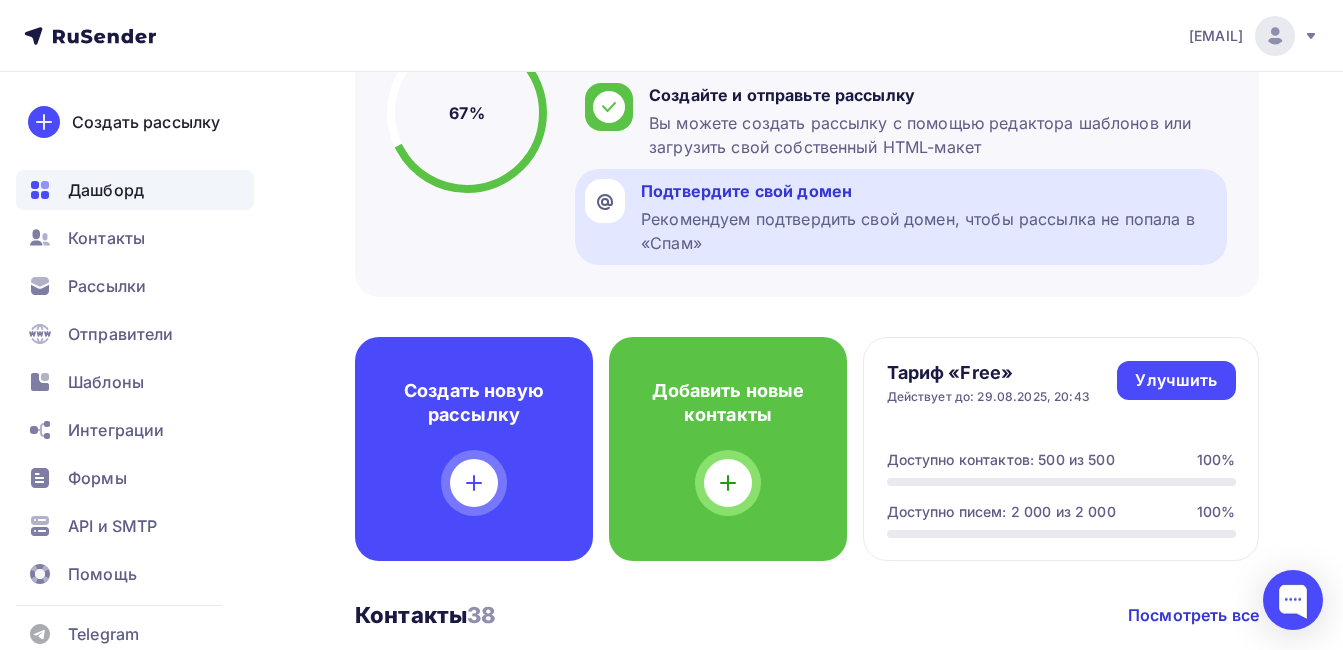 scroll, scrollTop: 283, scrollLeft: 0, axis: vertical 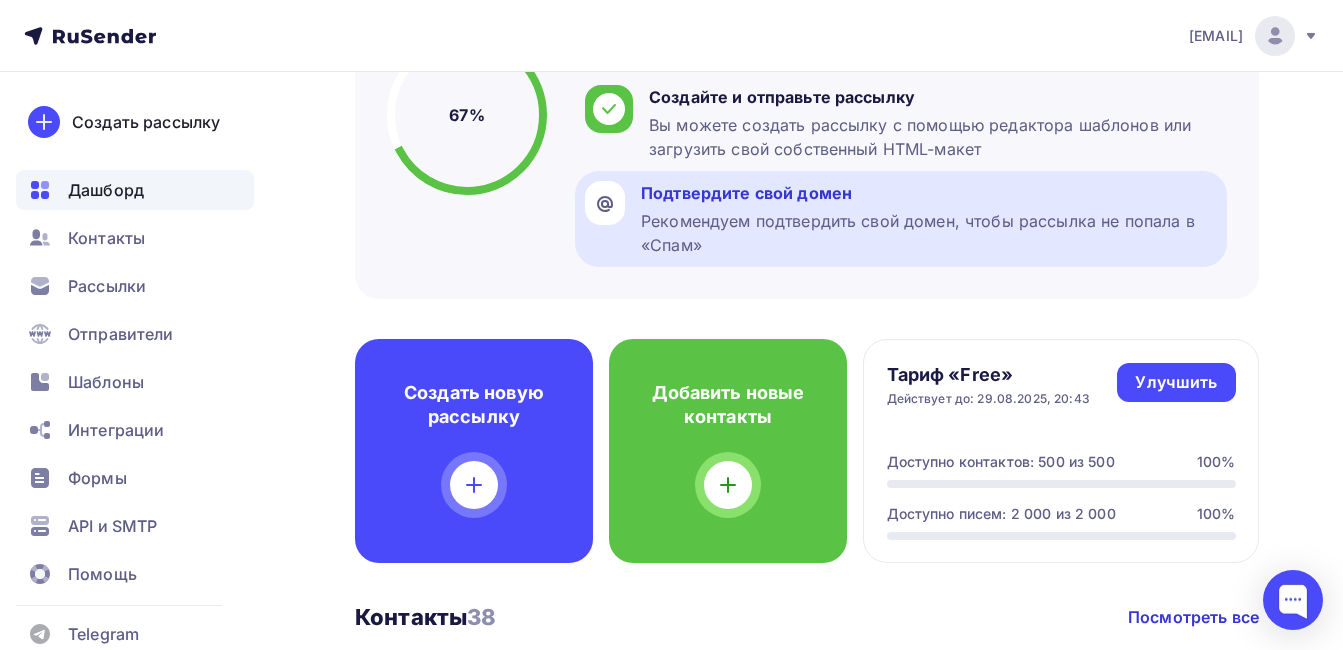 click on "Подтвердите свой домен" at bounding box center (929, 193) 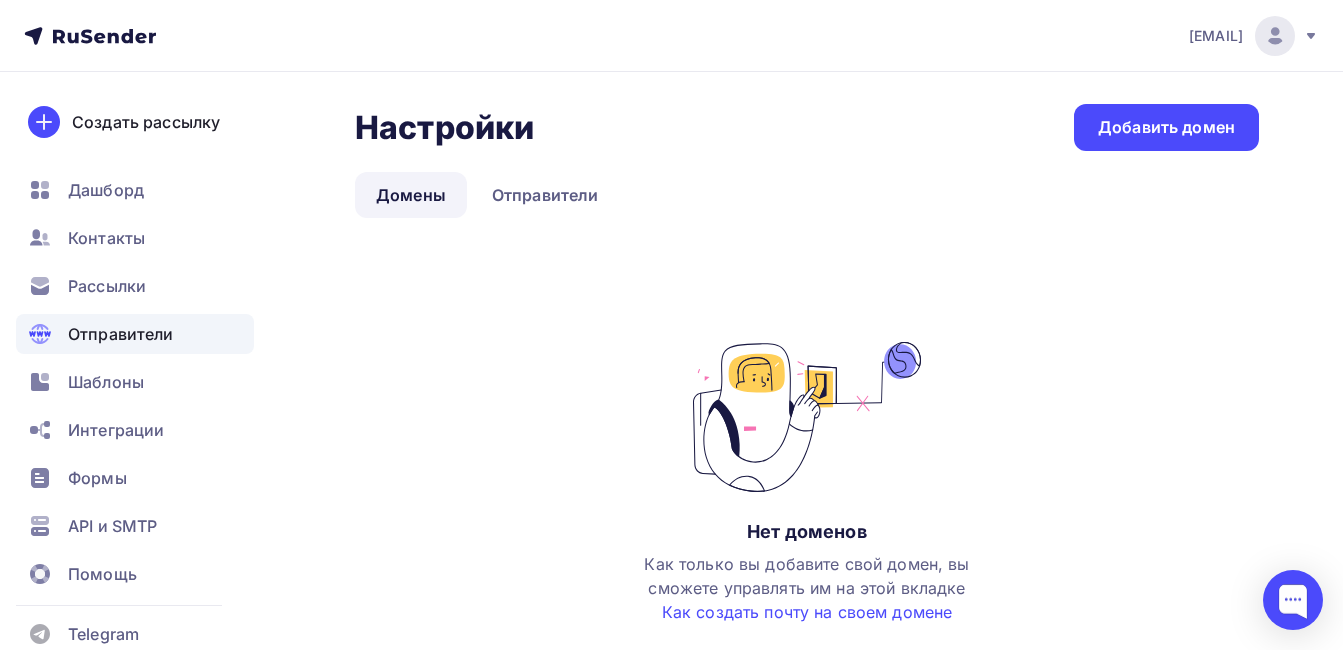 scroll, scrollTop: 94, scrollLeft: 0, axis: vertical 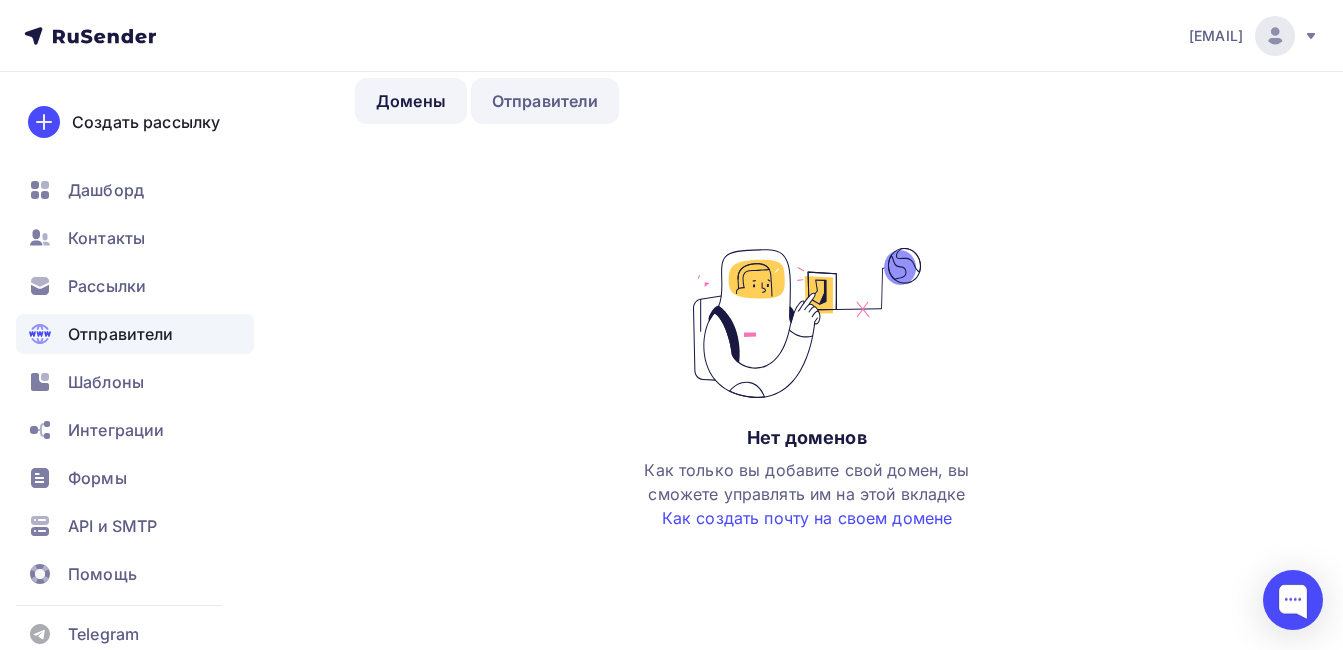 click on "Отправители" at bounding box center (545, 101) 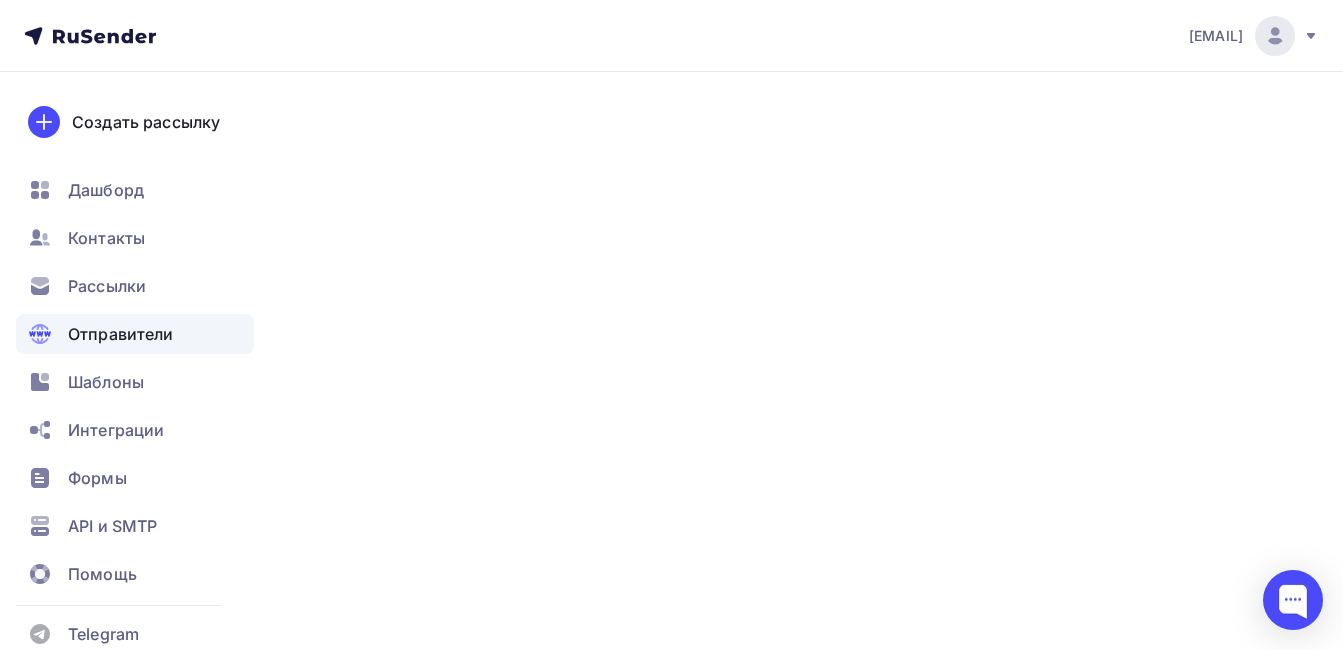 scroll, scrollTop: 0, scrollLeft: 0, axis: both 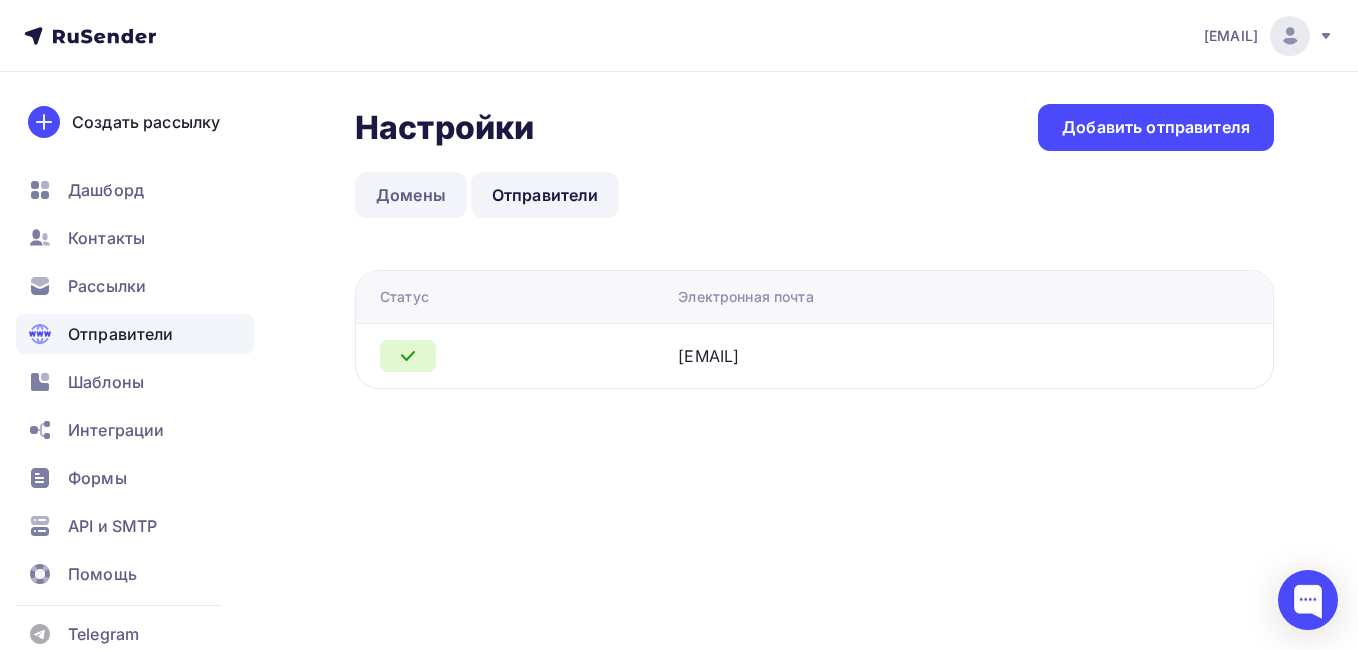 click on "Домены" at bounding box center [411, 195] 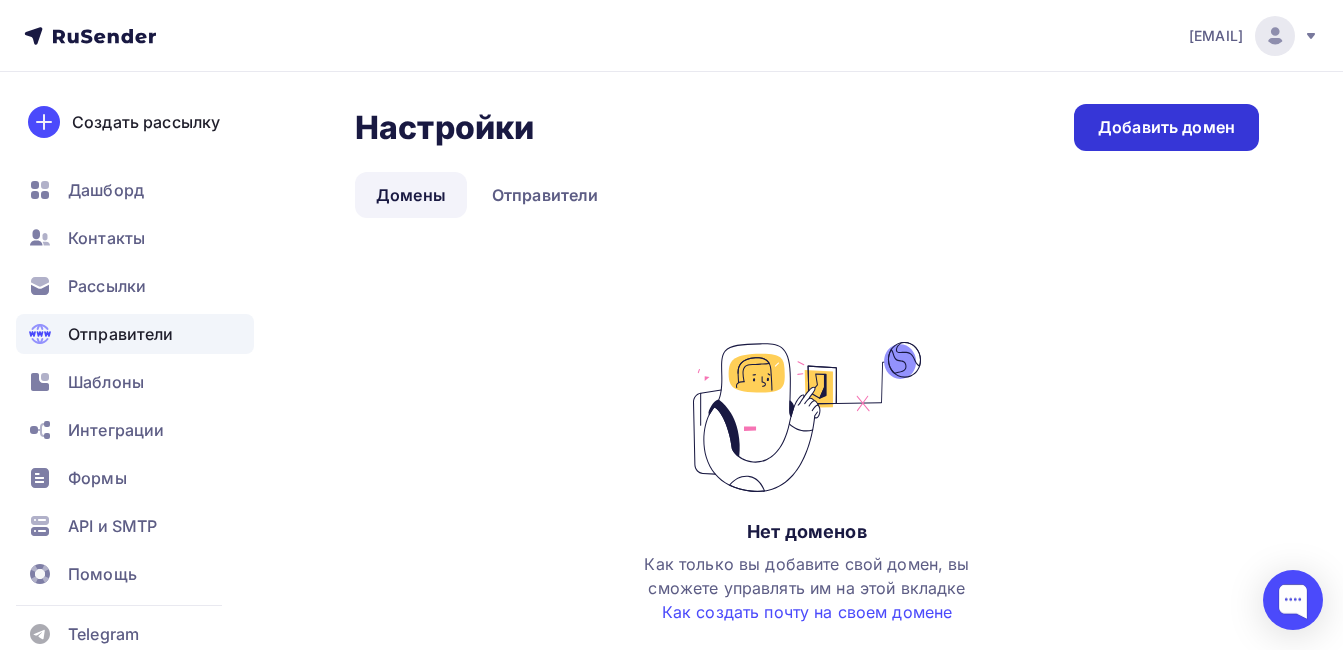 click on "Добавить домен" at bounding box center [1166, 127] 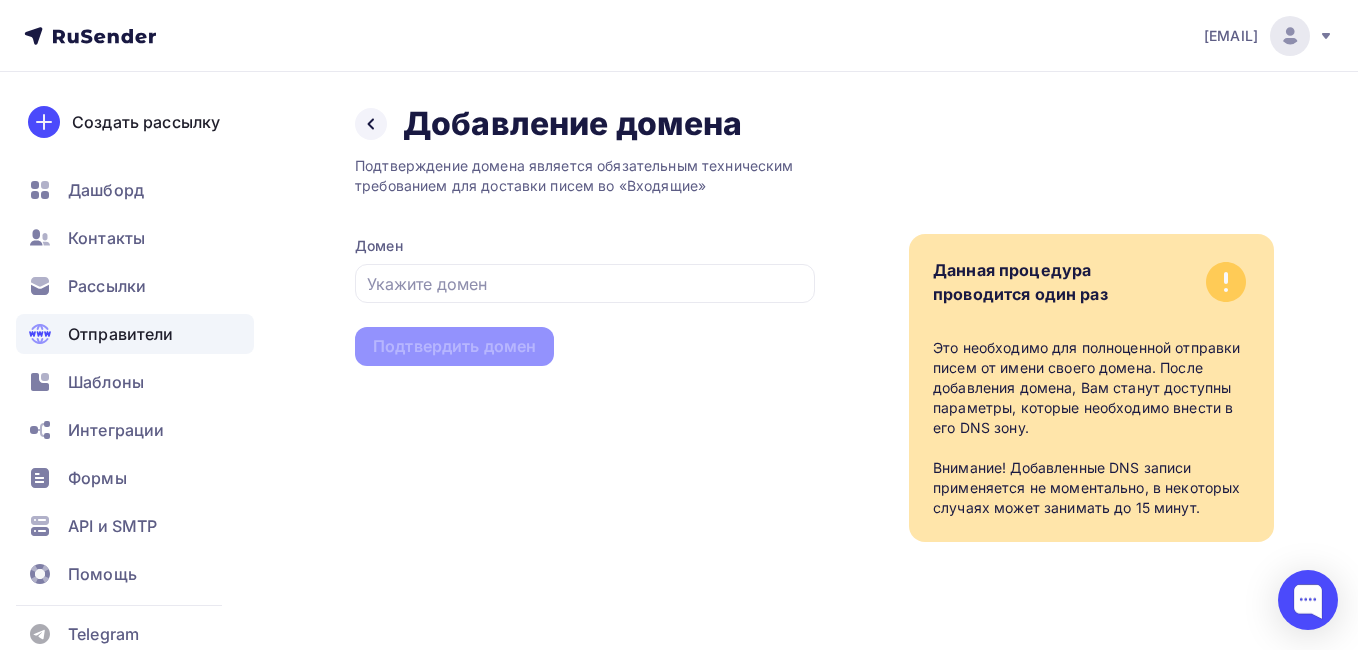 drag, startPoint x: 686, startPoint y: 287, endPoint x: 850, endPoint y: 134, distance: 224.28777 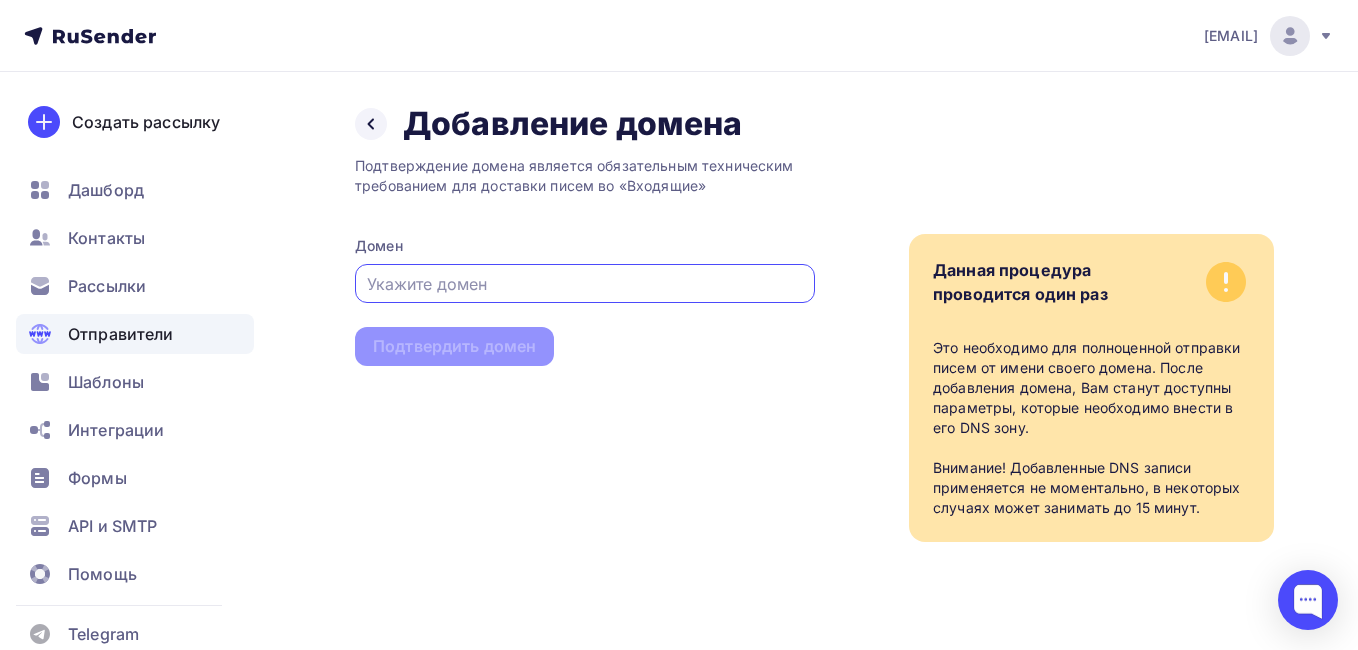 click at bounding box center (585, 284) 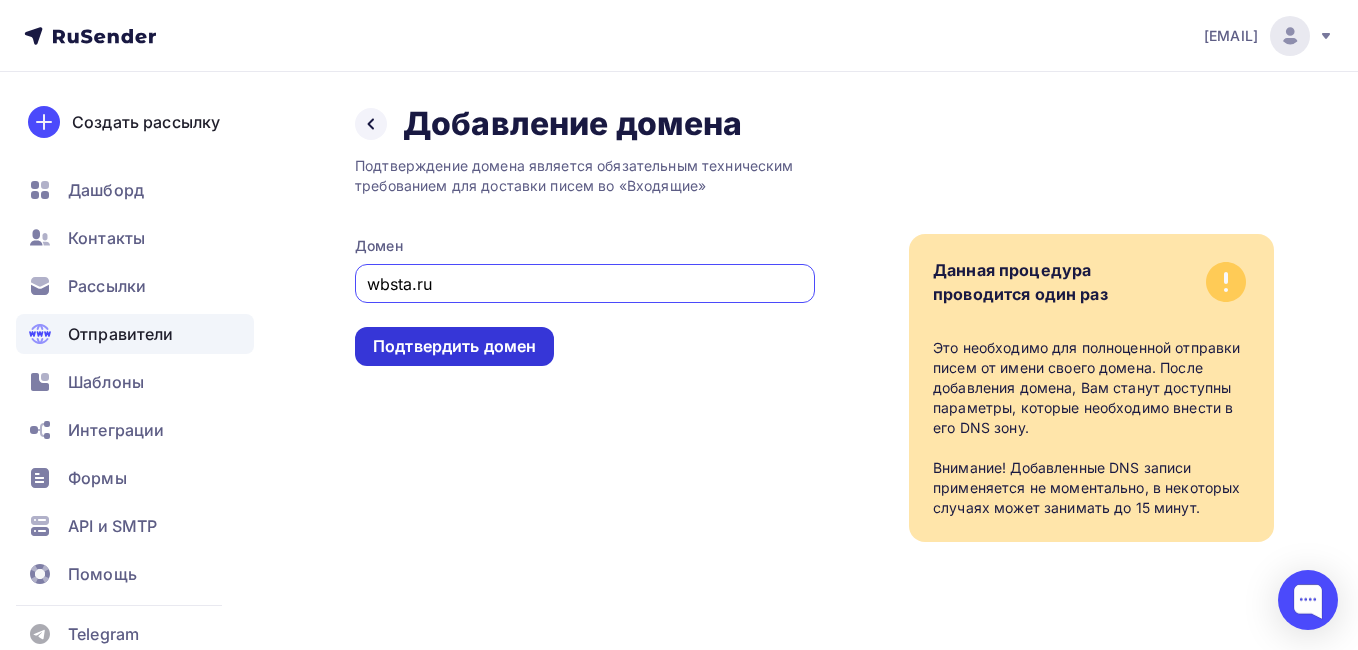 type on "wbsta.ru" 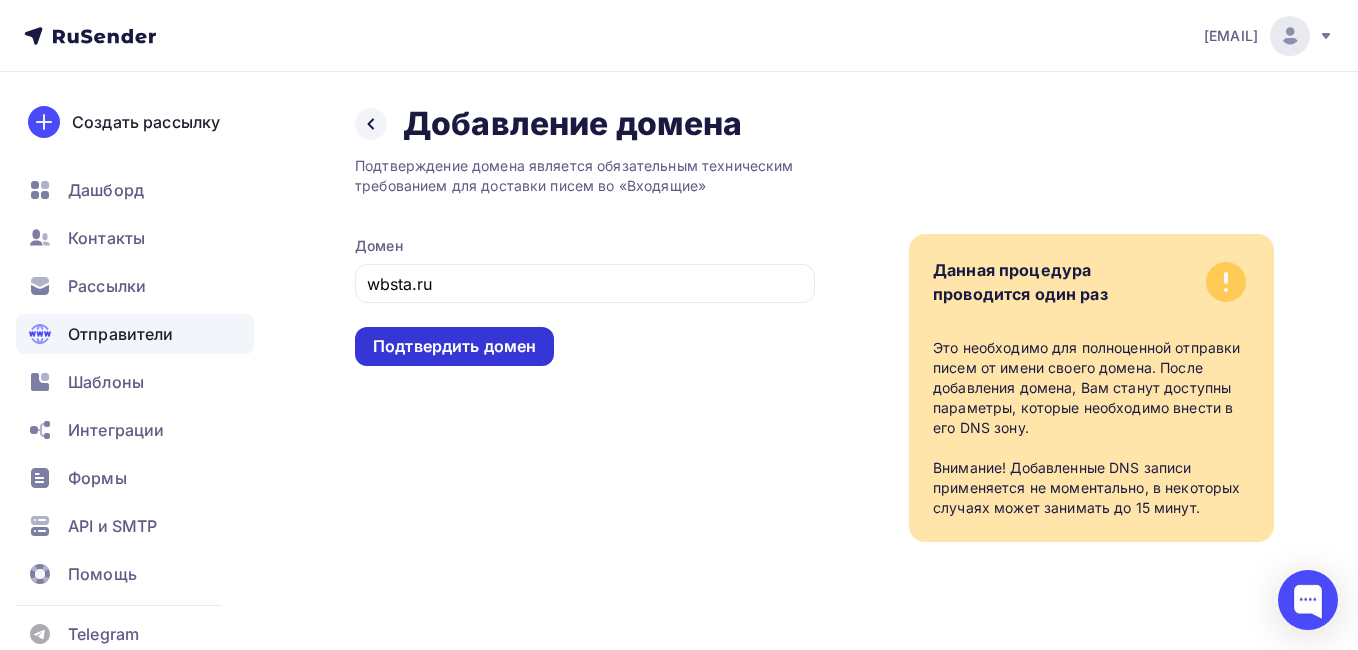 click on "Подтвердить домен" at bounding box center [454, 346] 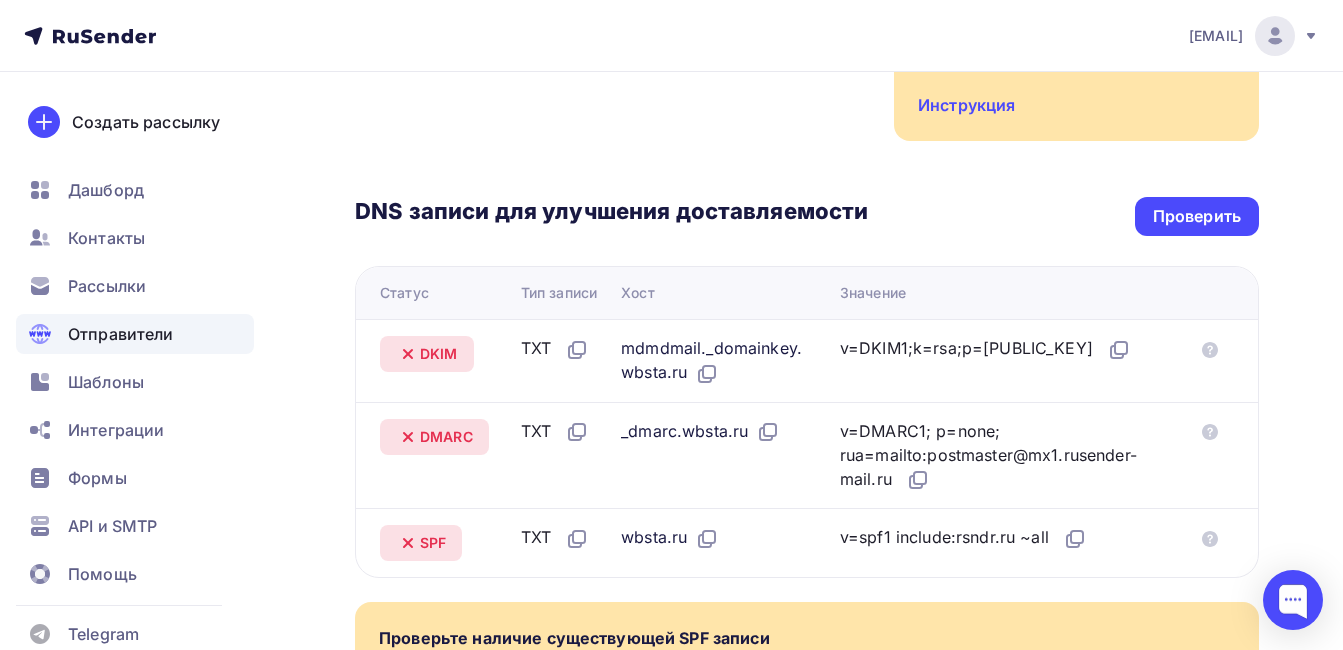 scroll, scrollTop: 364, scrollLeft: 0, axis: vertical 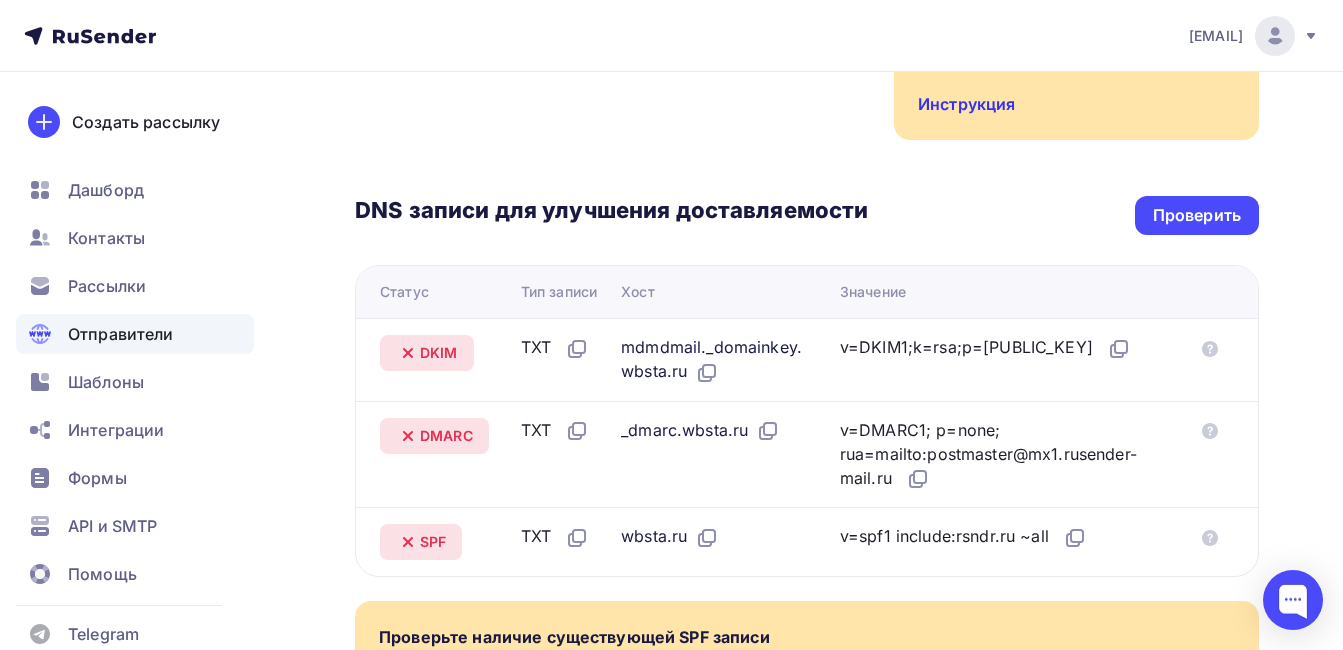 click on "Инструкция" at bounding box center [966, 104] 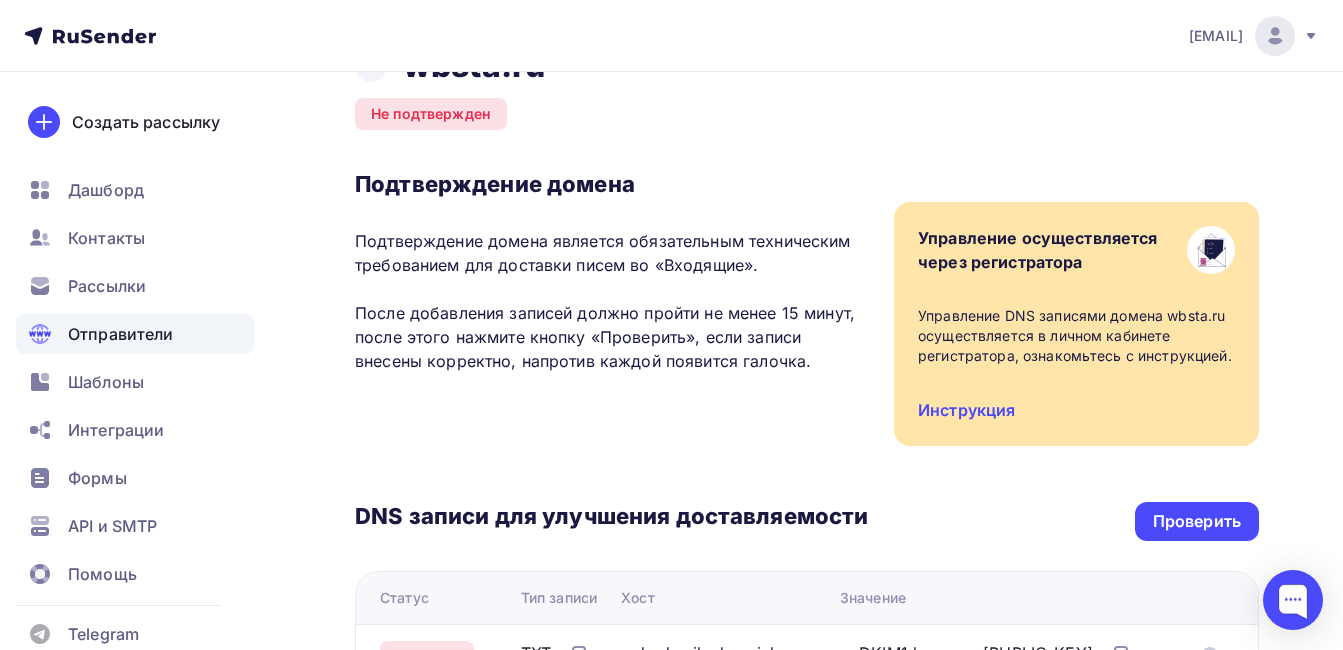 scroll, scrollTop: 0, scrollLeft: 0, axis: both 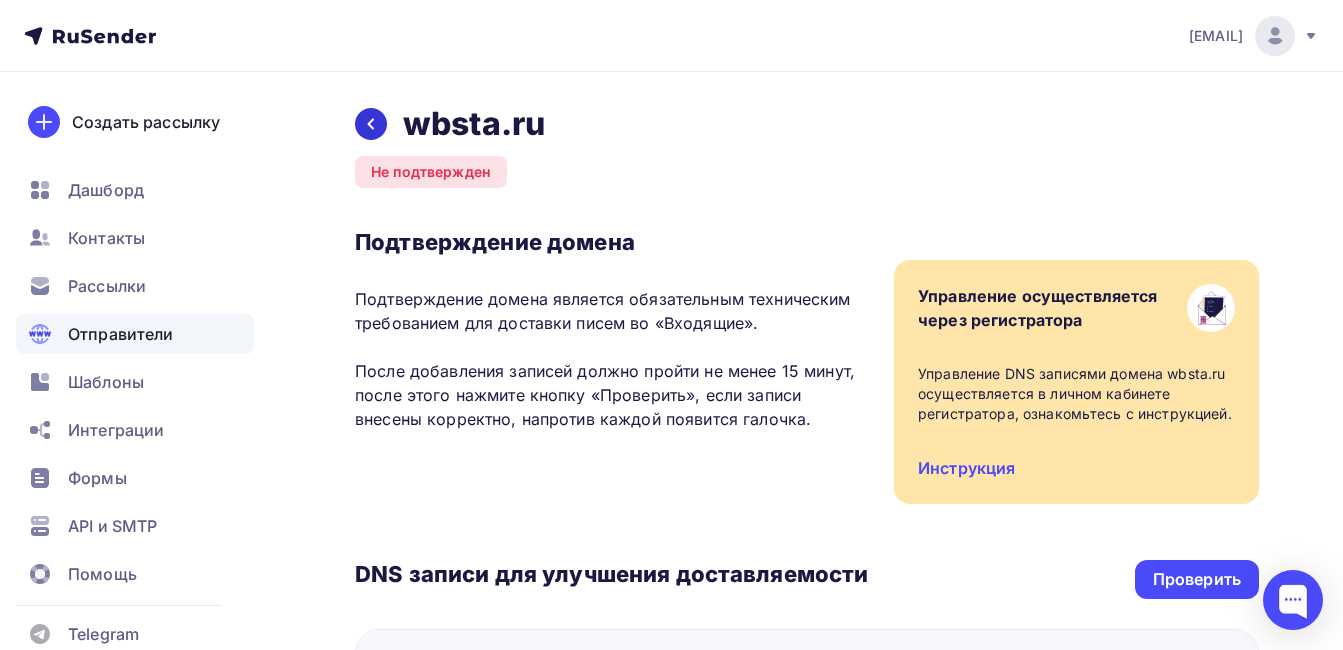 click at bounding box center [371, 124] 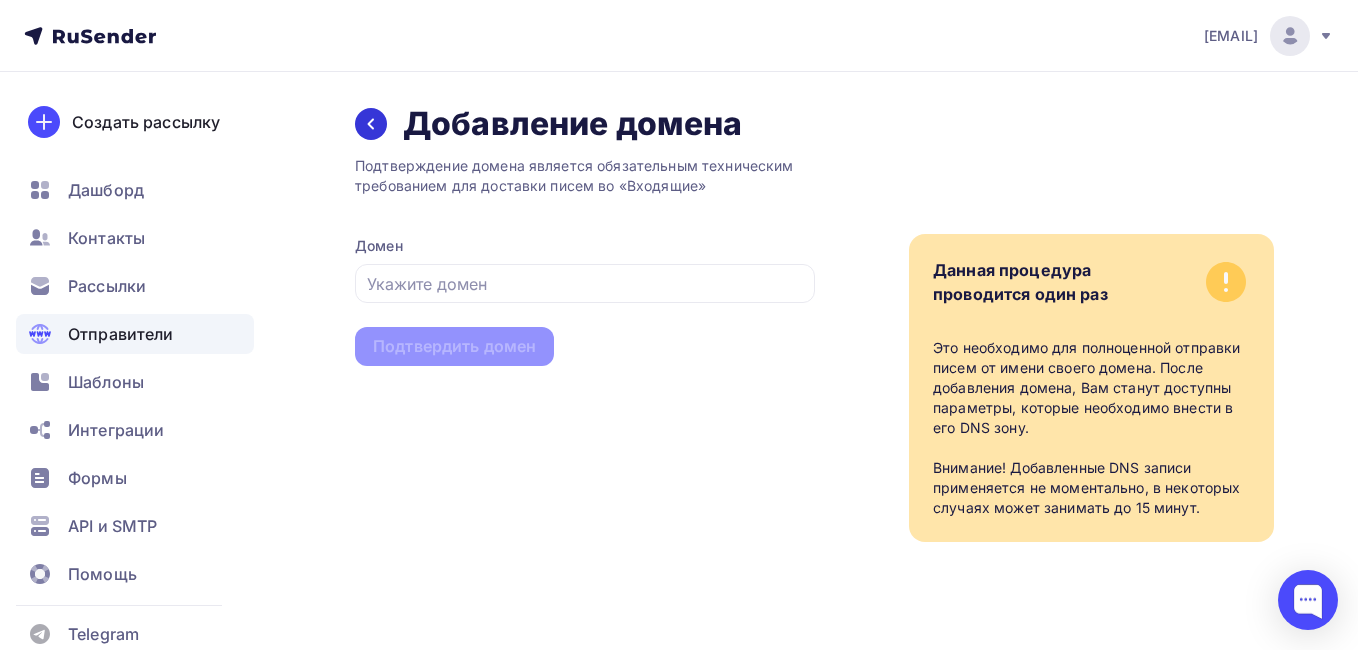 click 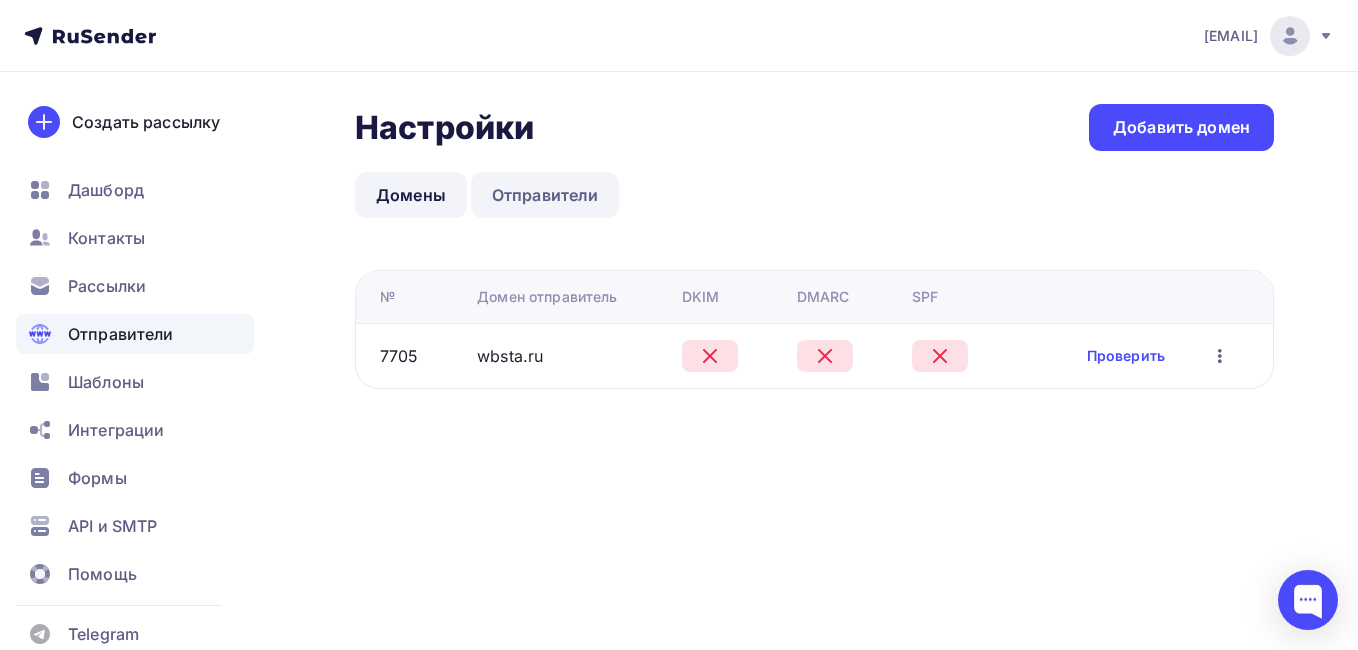 click on "Отправители" at bounding box center [545, 195] 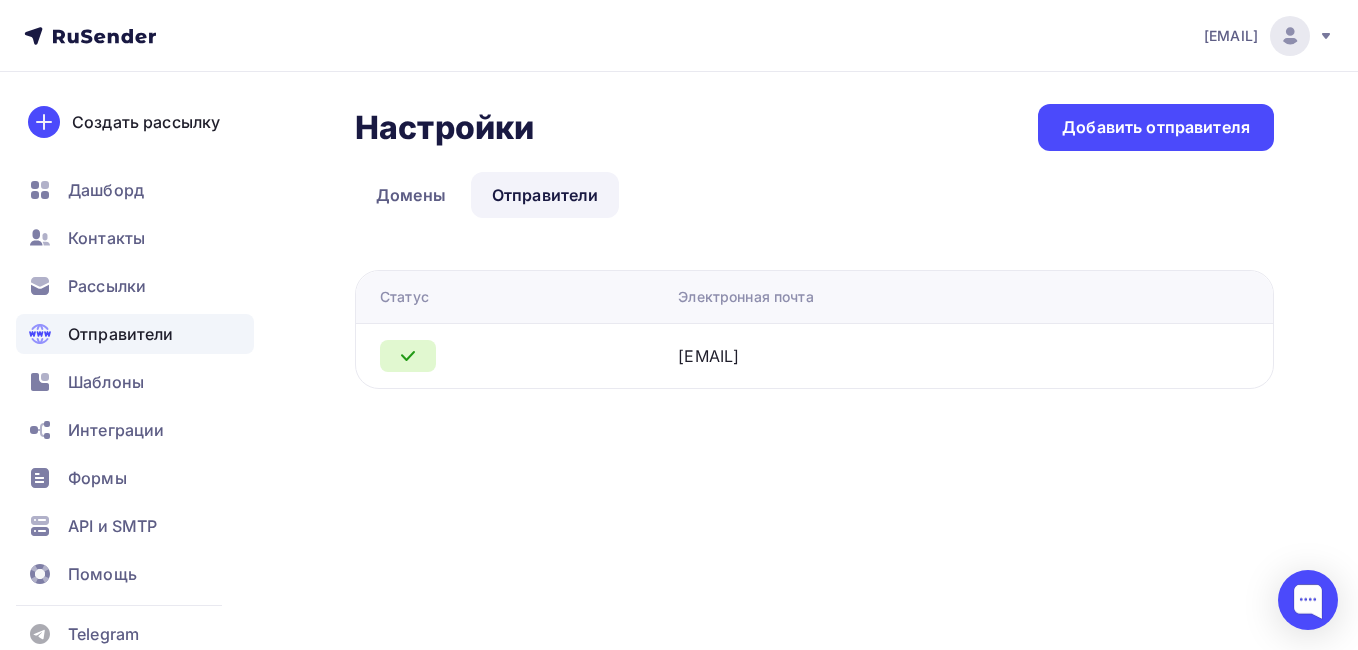 click on "wbsta@wbsta.ru" at bounding box center [708, 356] 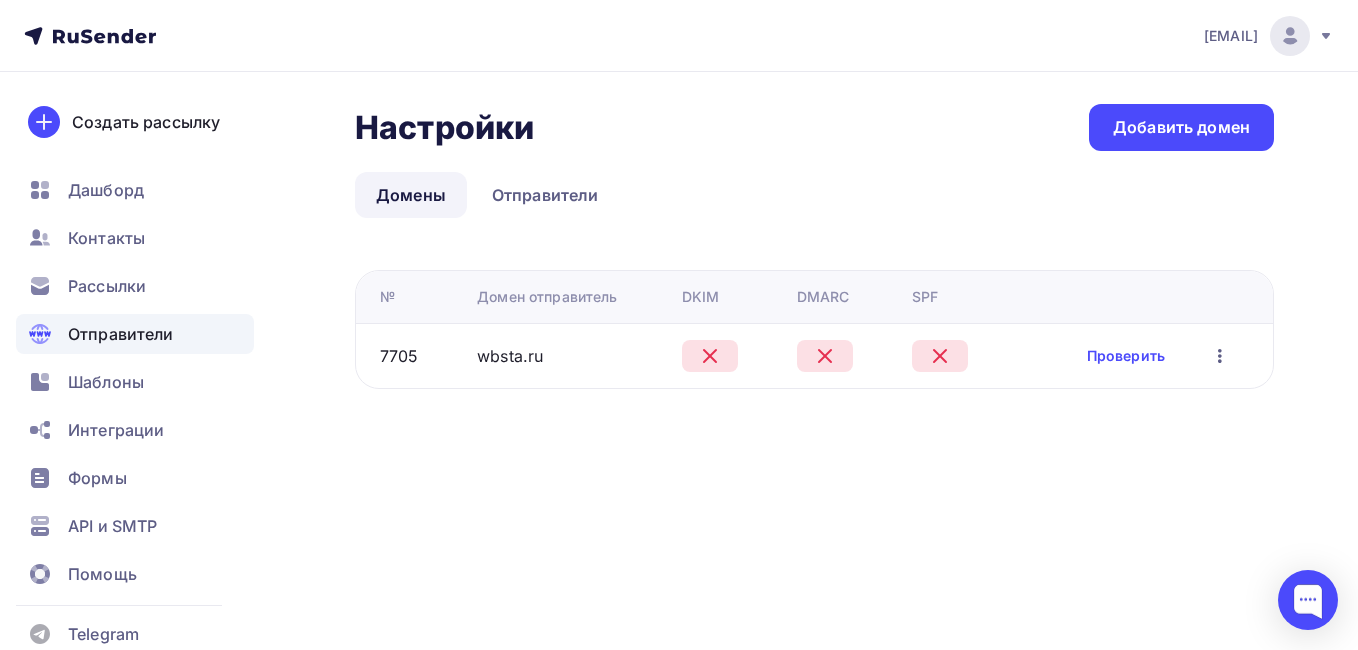 click 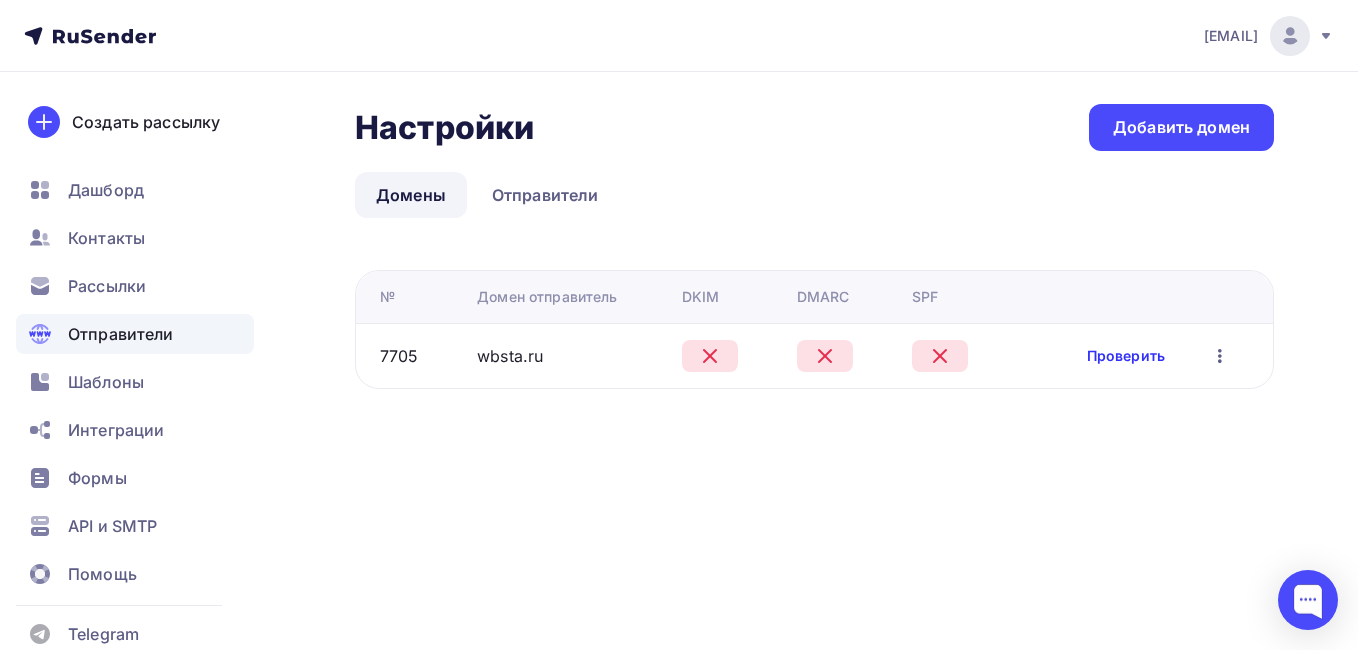 click on "Проверить" at bounding box center (1126, 356) 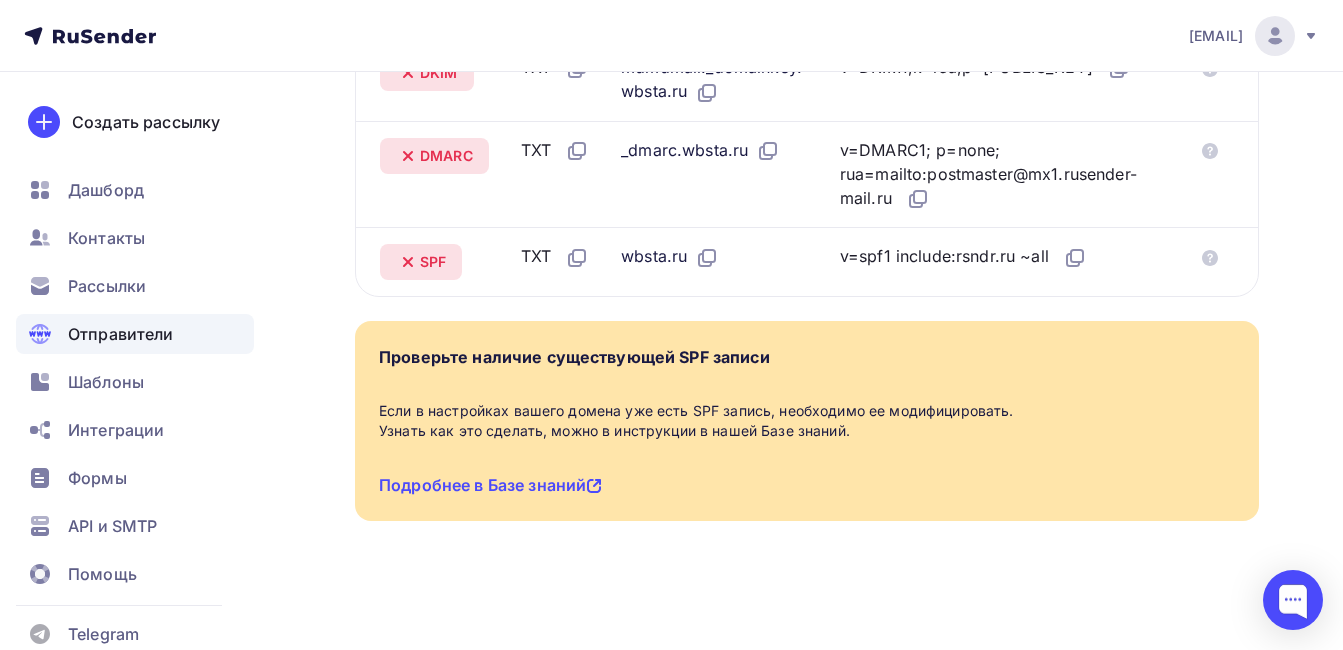 scroll, scrollTop: 778, scrollLeft: 0, axis: vertical 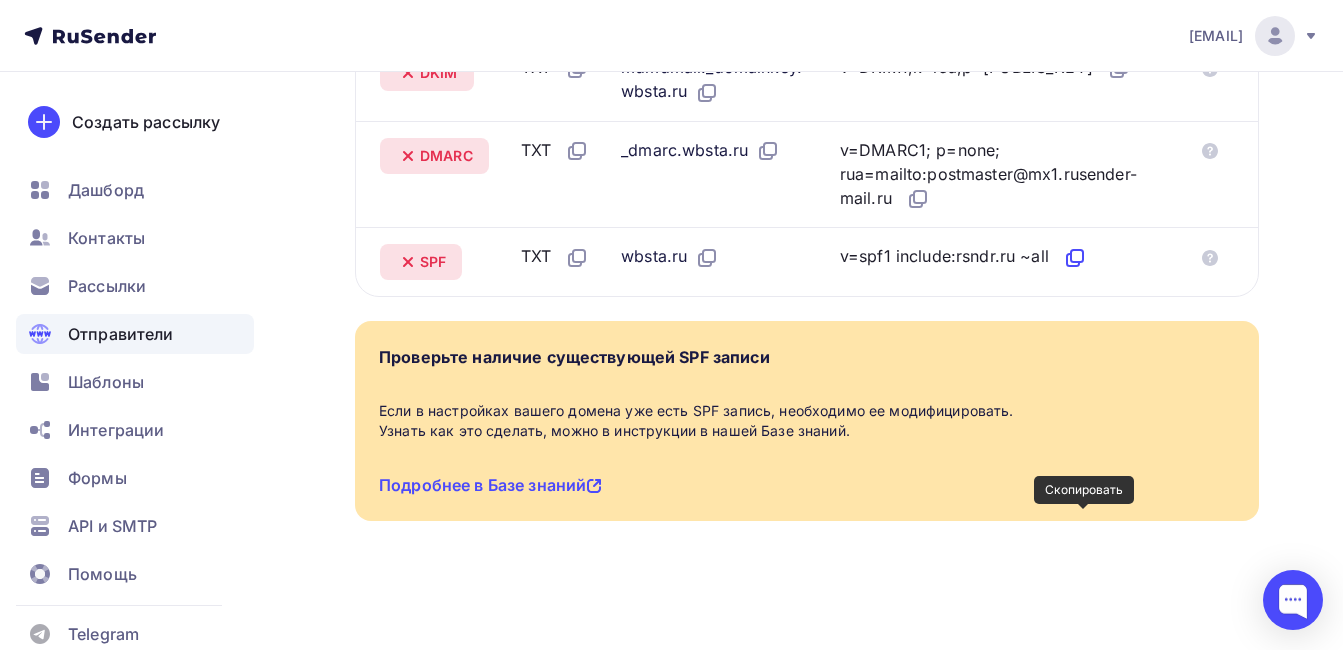 click 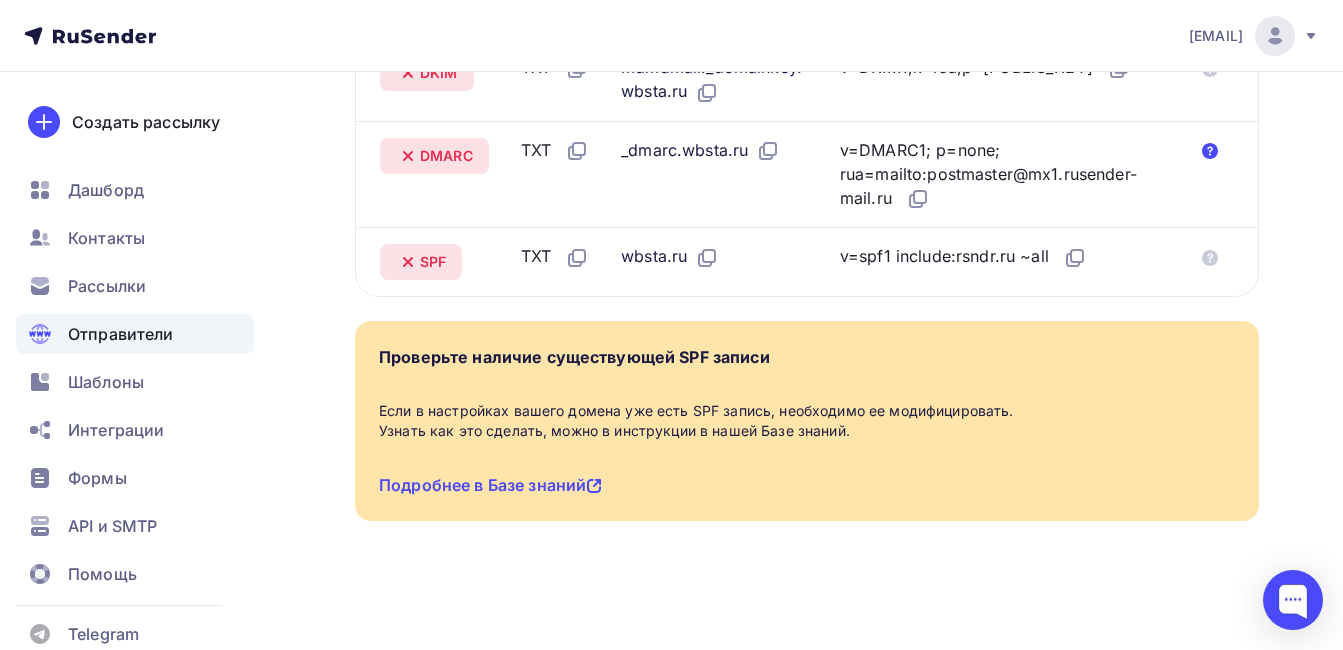click 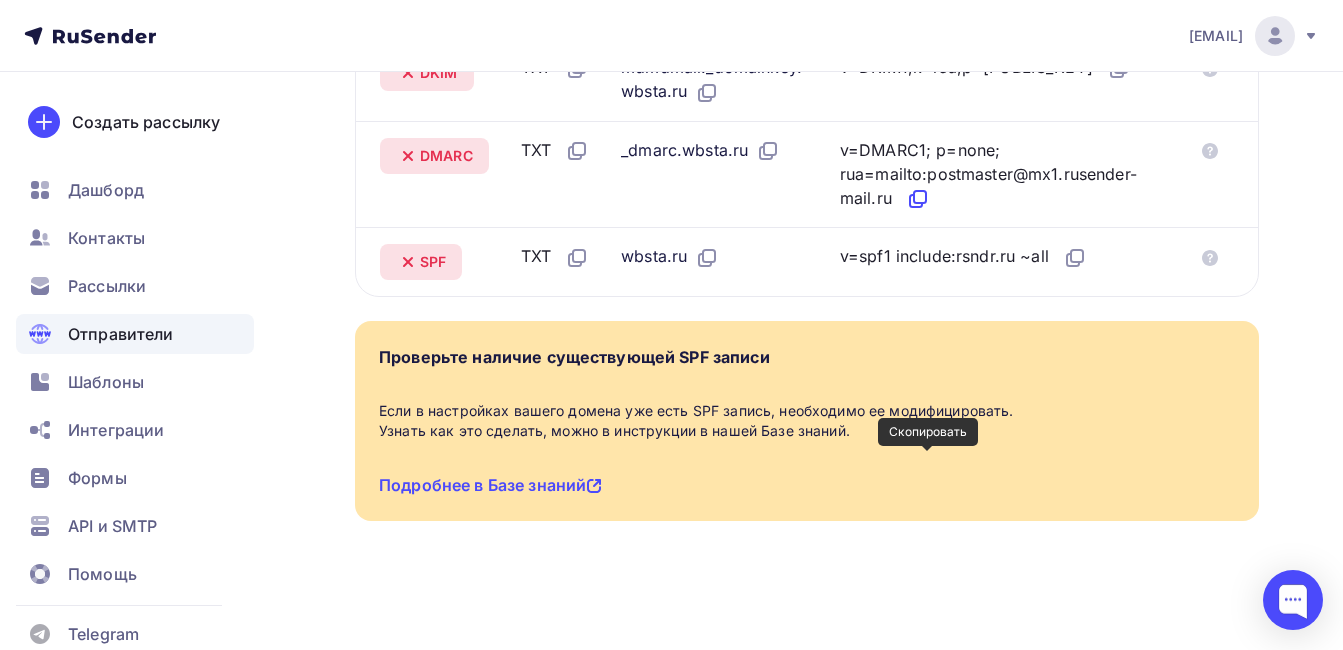 click 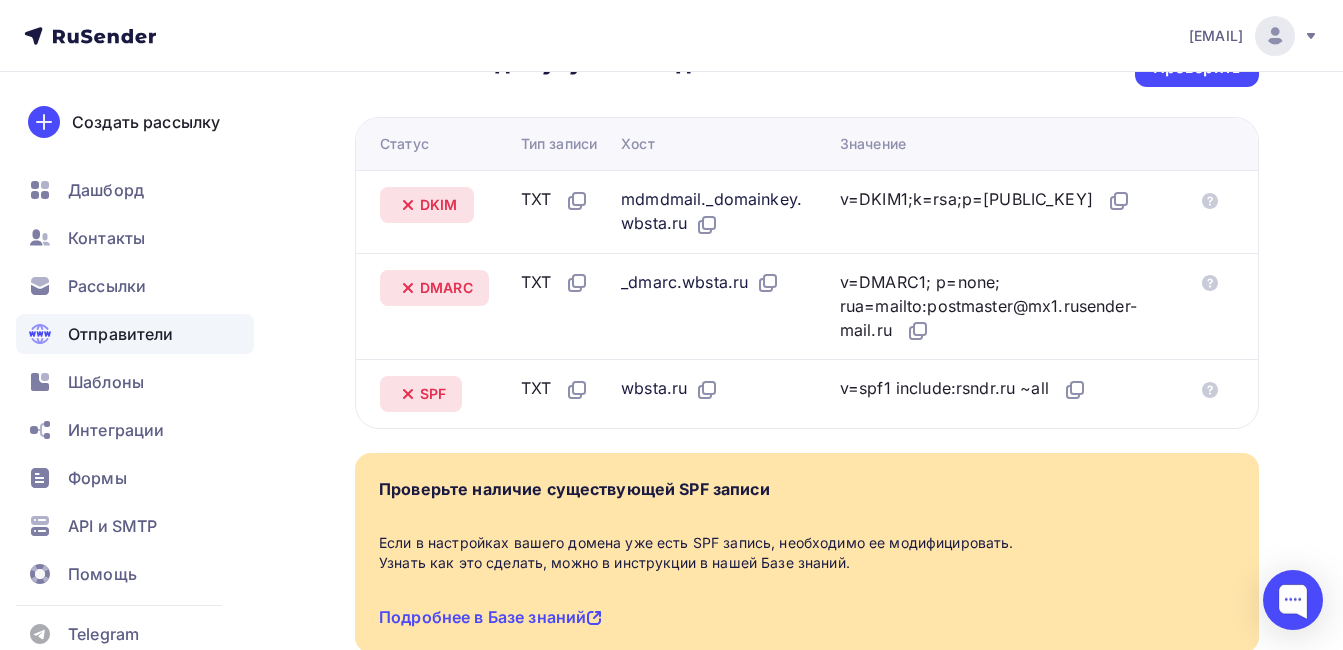 scroll, scrollTop: 511, scrollLeft: 0, axis: vertical 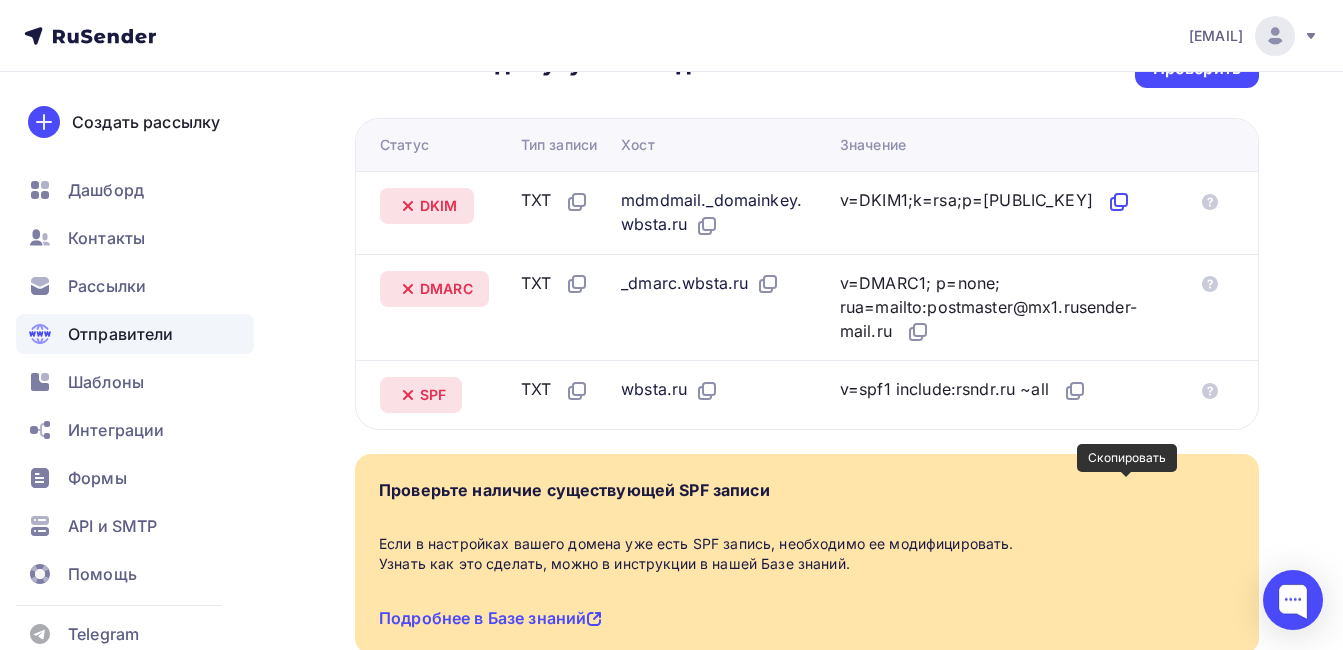 click 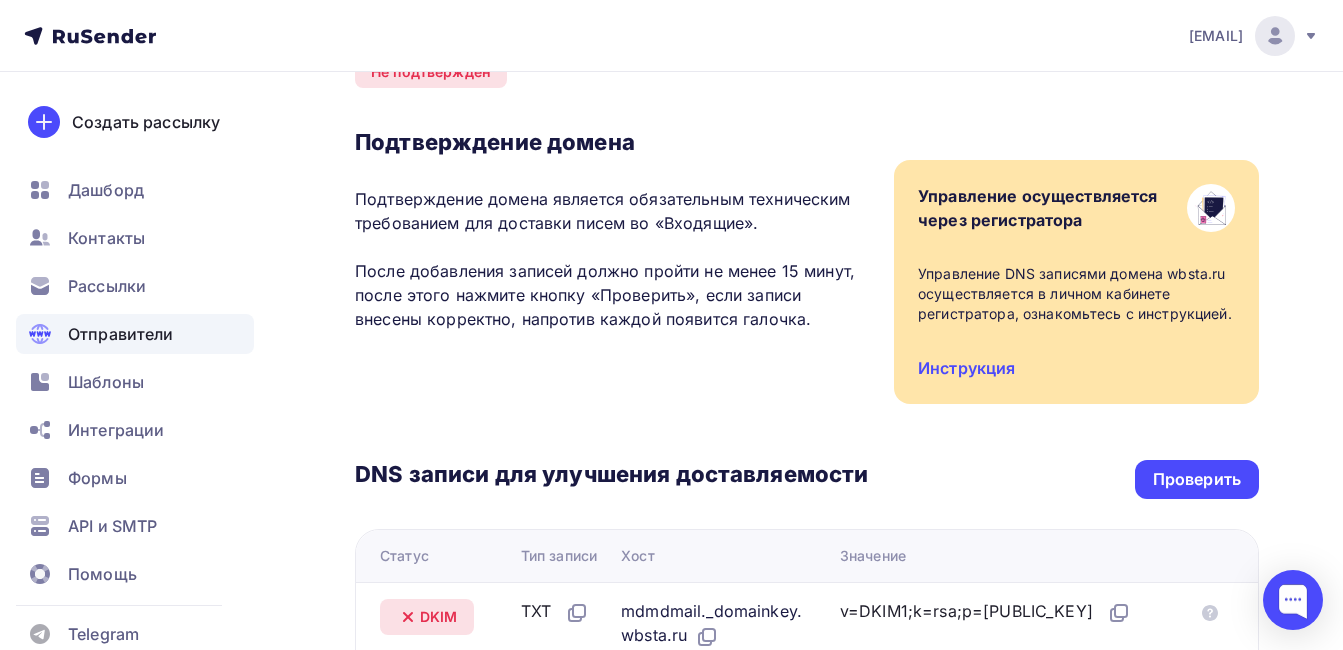 scroll, scrollTop: 0, scrollLeft: 0, axis: both 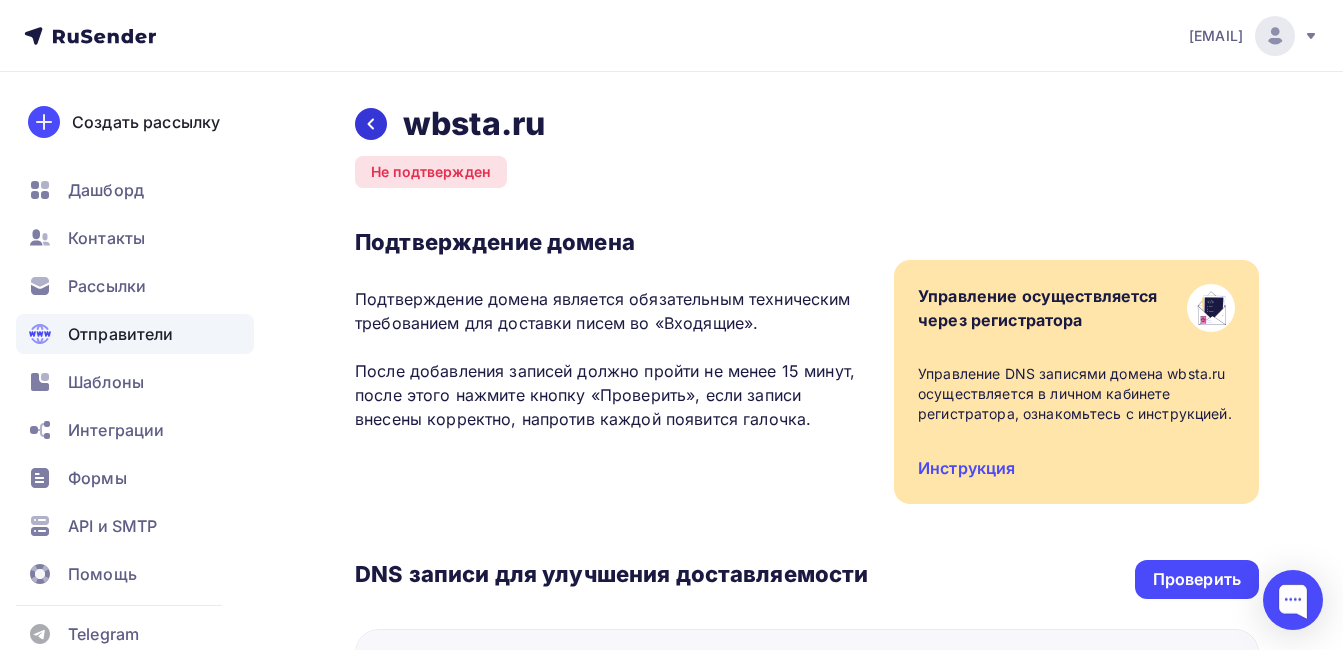 click 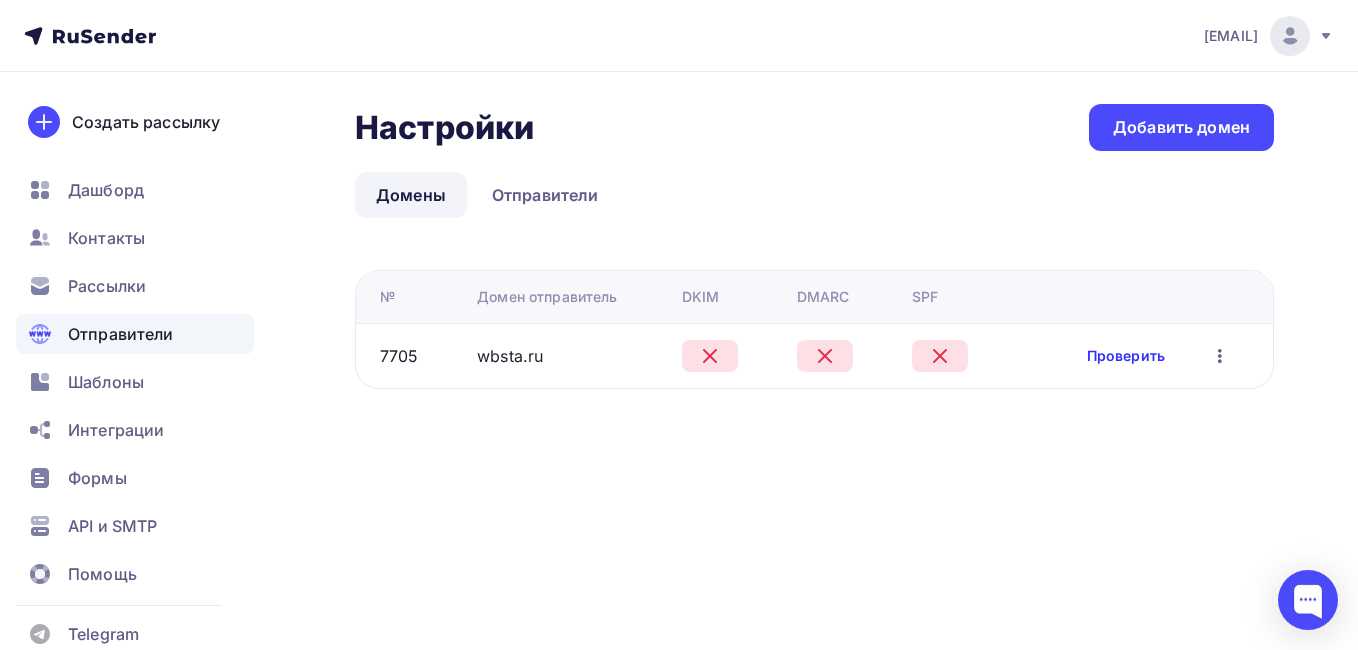 click on "Проверить" at bounding box center (1126, 356) 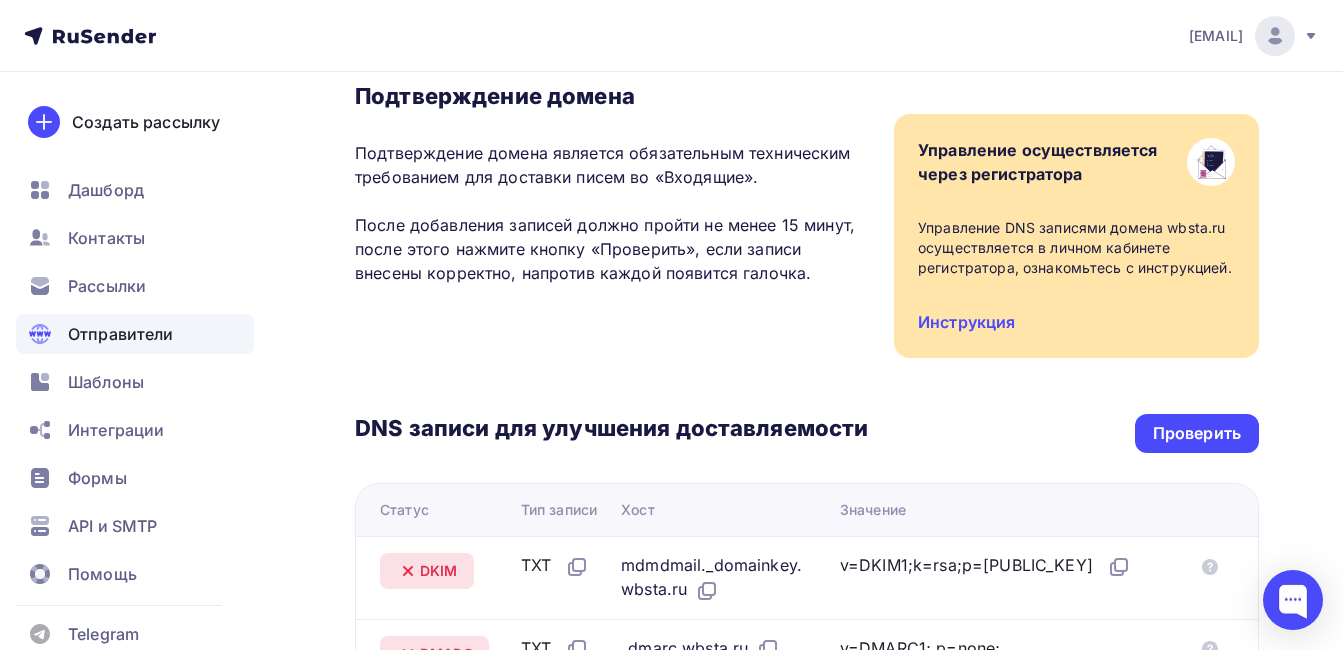 scroll, scrollTop: 0, scrollLeft: 0, axis: both 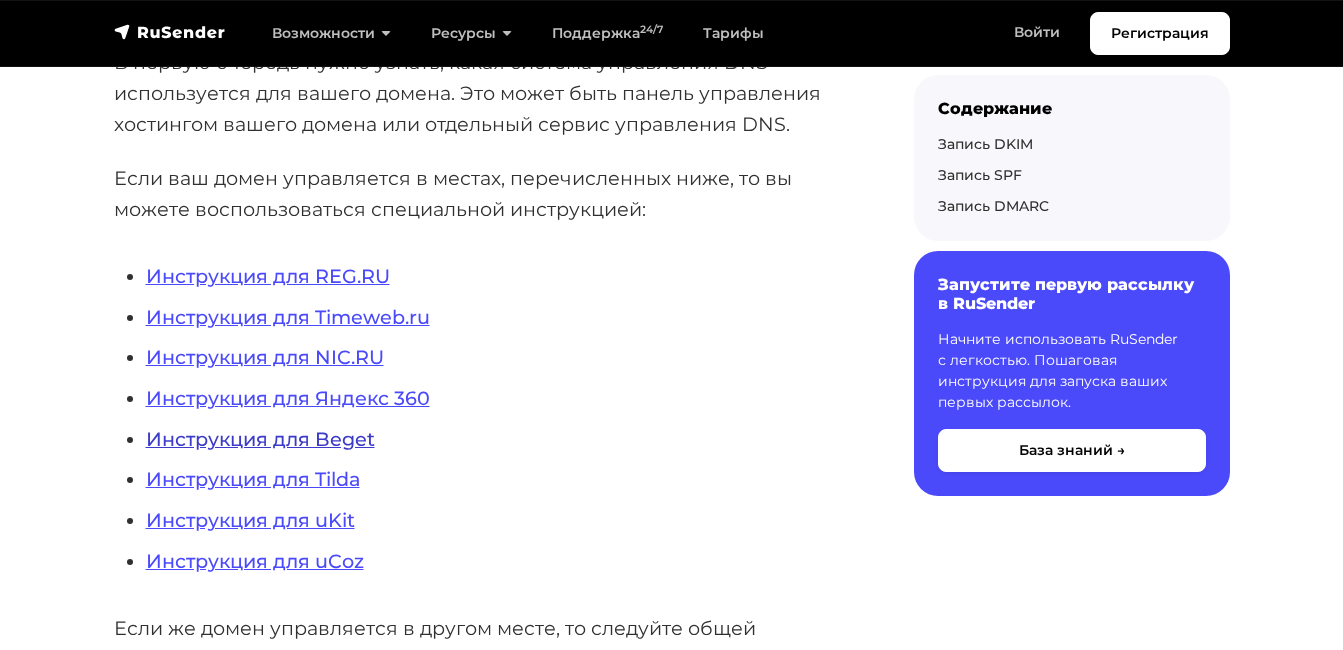 click on "Инструкция для Beget" at bounding box center (260, 439) 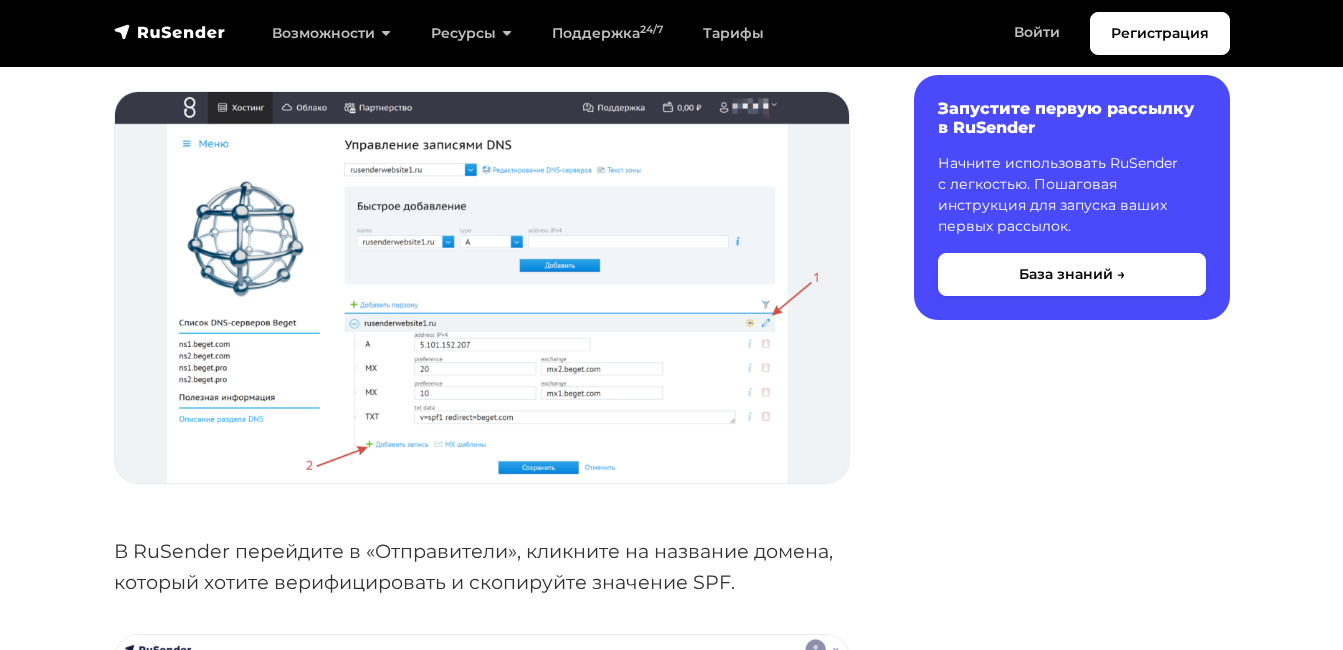 scroll, scrollTop: 952, scrollLeft: 0, axis: vertical 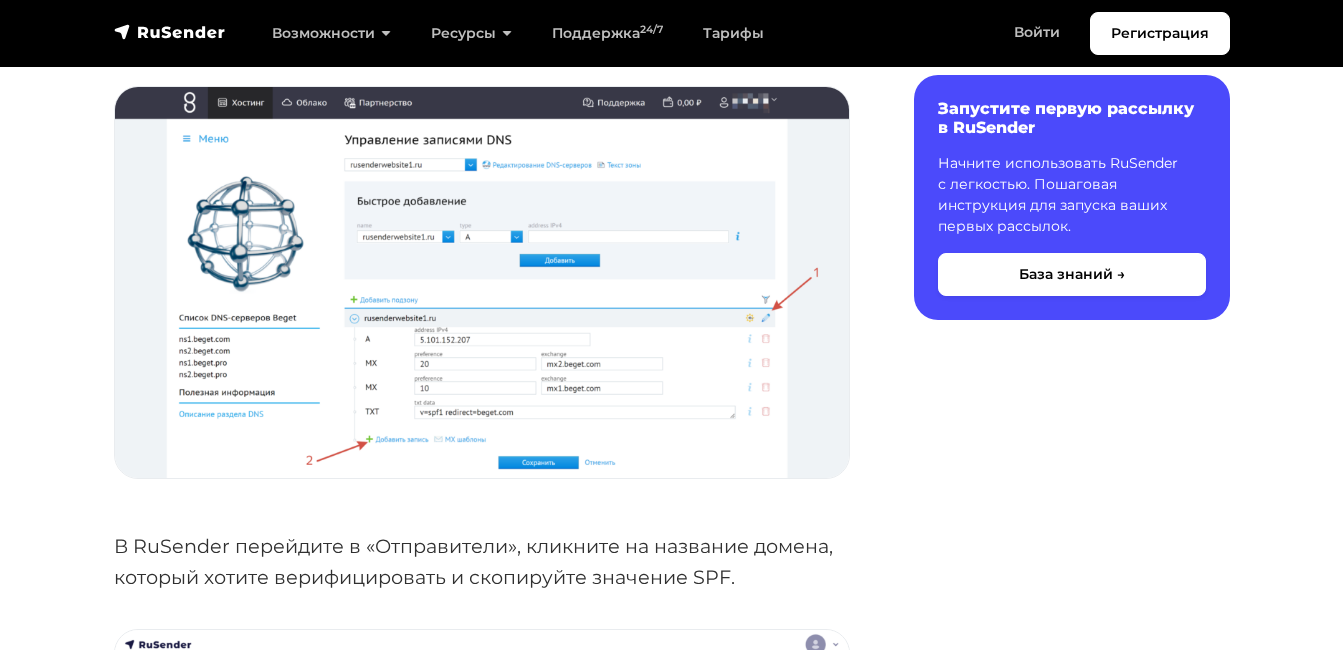 click at bounding box center (482, 282) 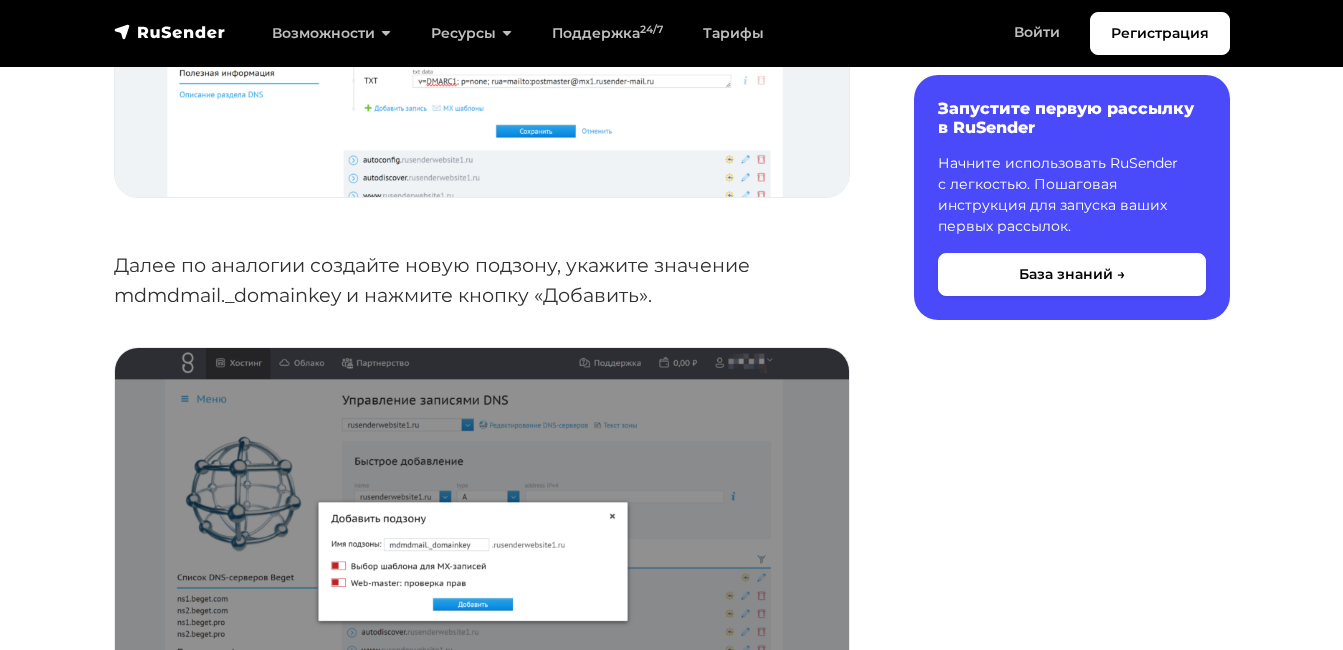 scroll, scrollTop: 5686, scrollLeft: 0, axis: vertical 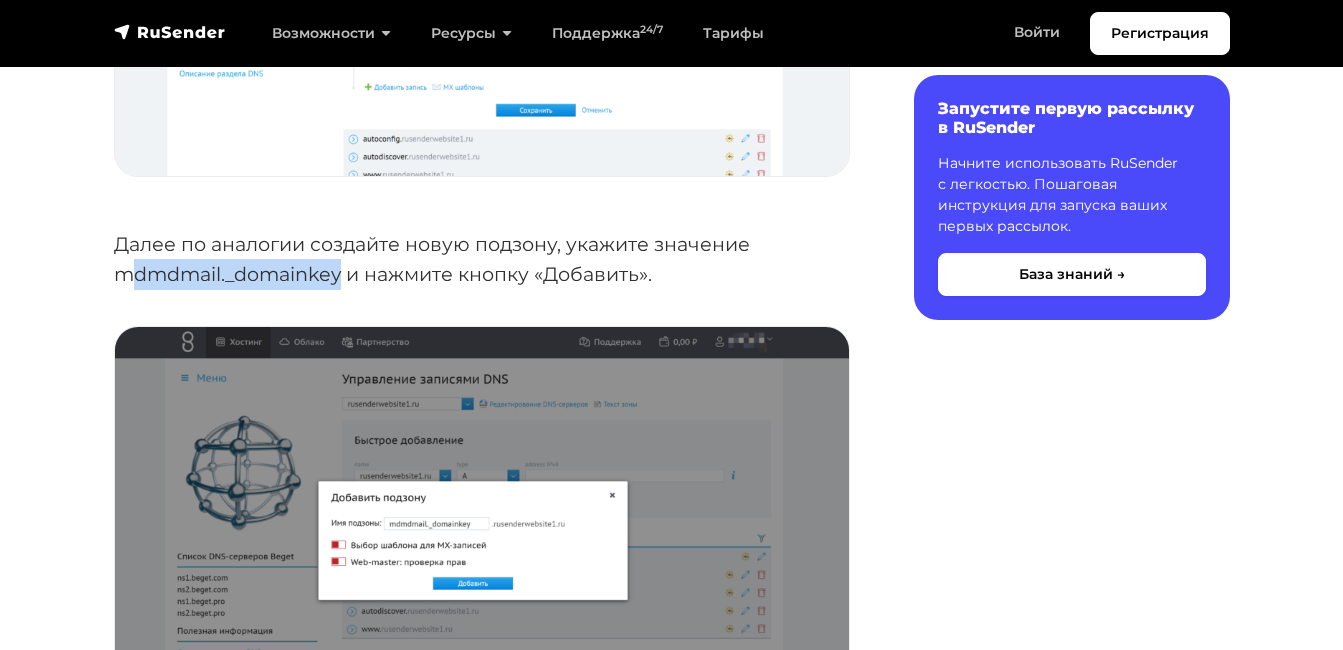 drag, startPoint x: 343, startPoint y: 273, endPoint x: 135, endPoint y: 275, distance: 208.00961 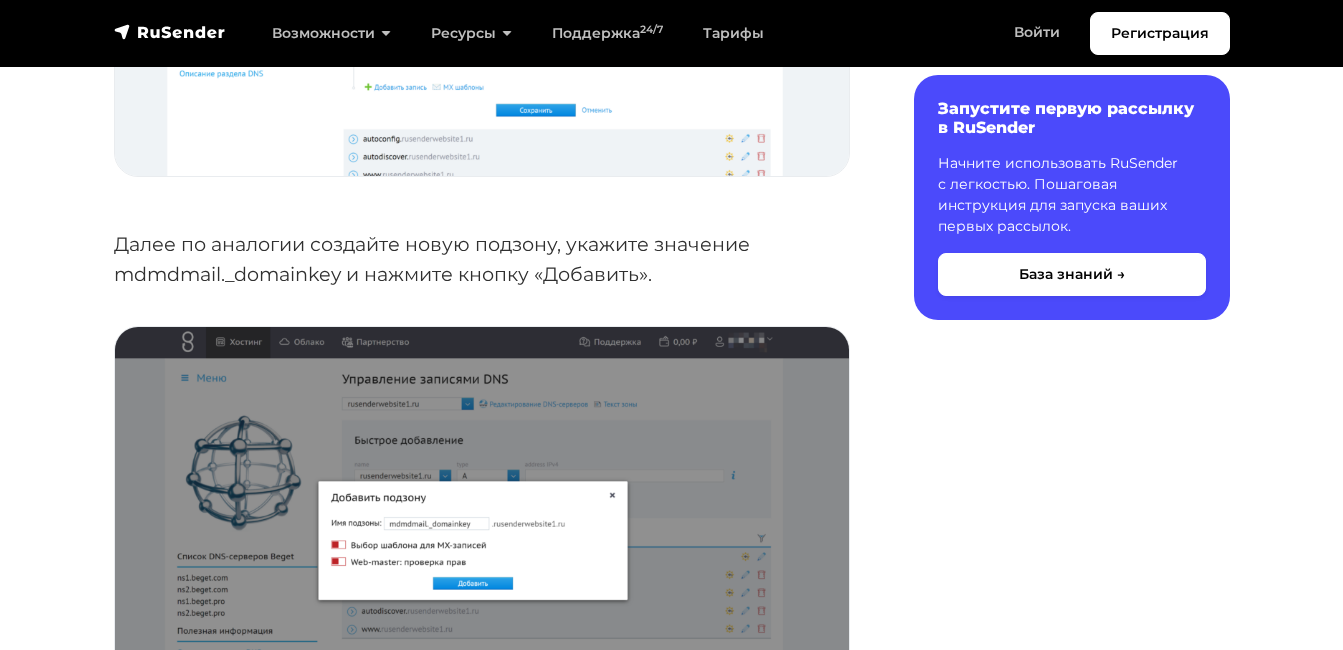 drag, startPoint x: 135, startPoint y: 275, endPoint x: 44, endPoint y: 311, distance: 97.862144 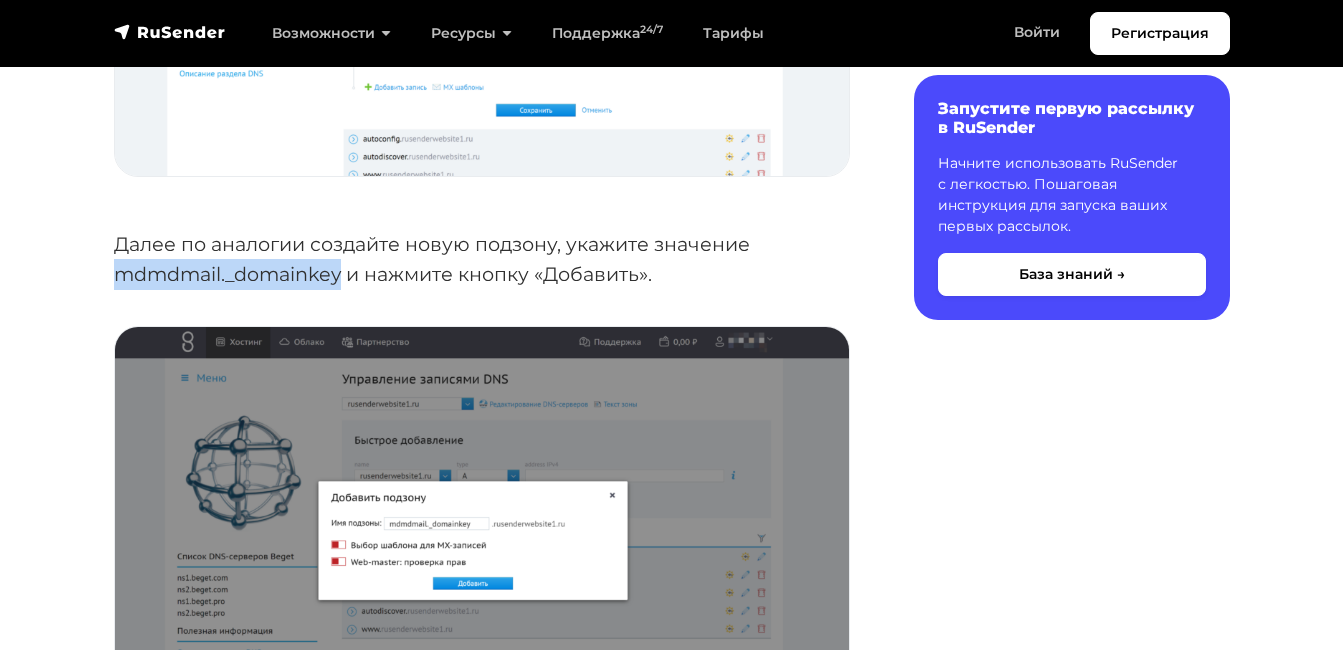drag, startPoint x: 340, startPoint y: 281, endPoint x: 117, endPoint y: 270, distance: 223.27113 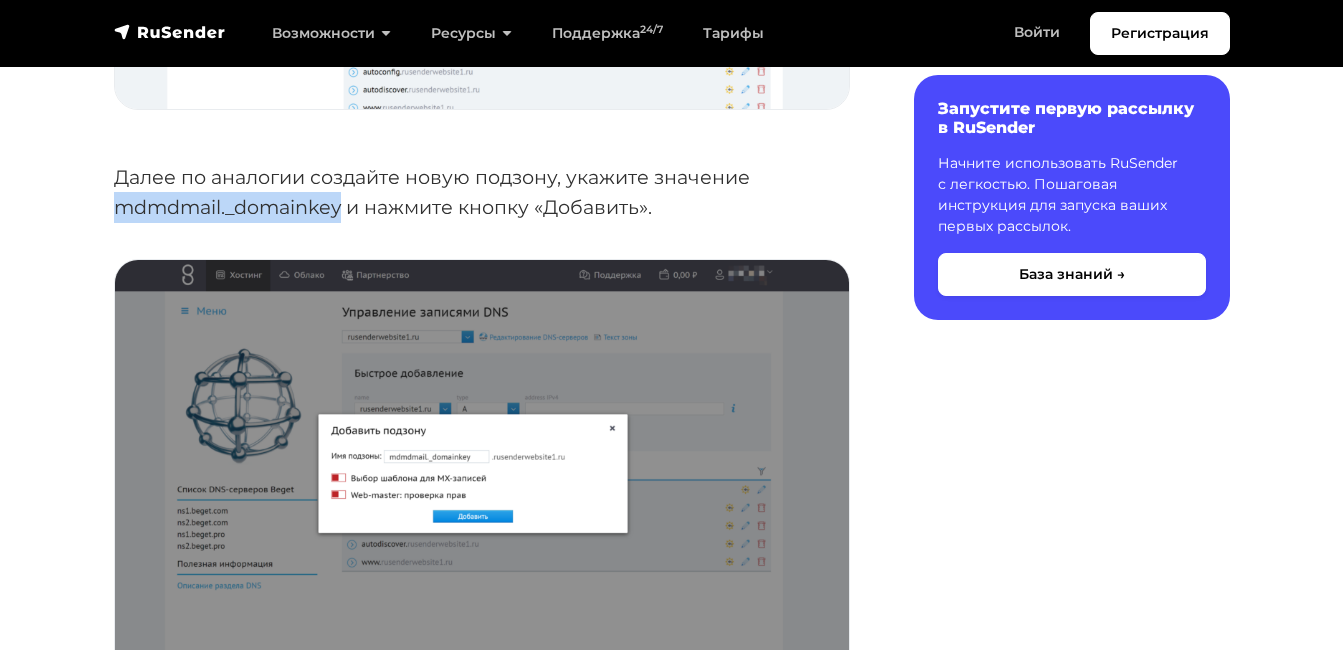 scroll, scrollTop: 5752, scrollLeft: 0, axis: vertical 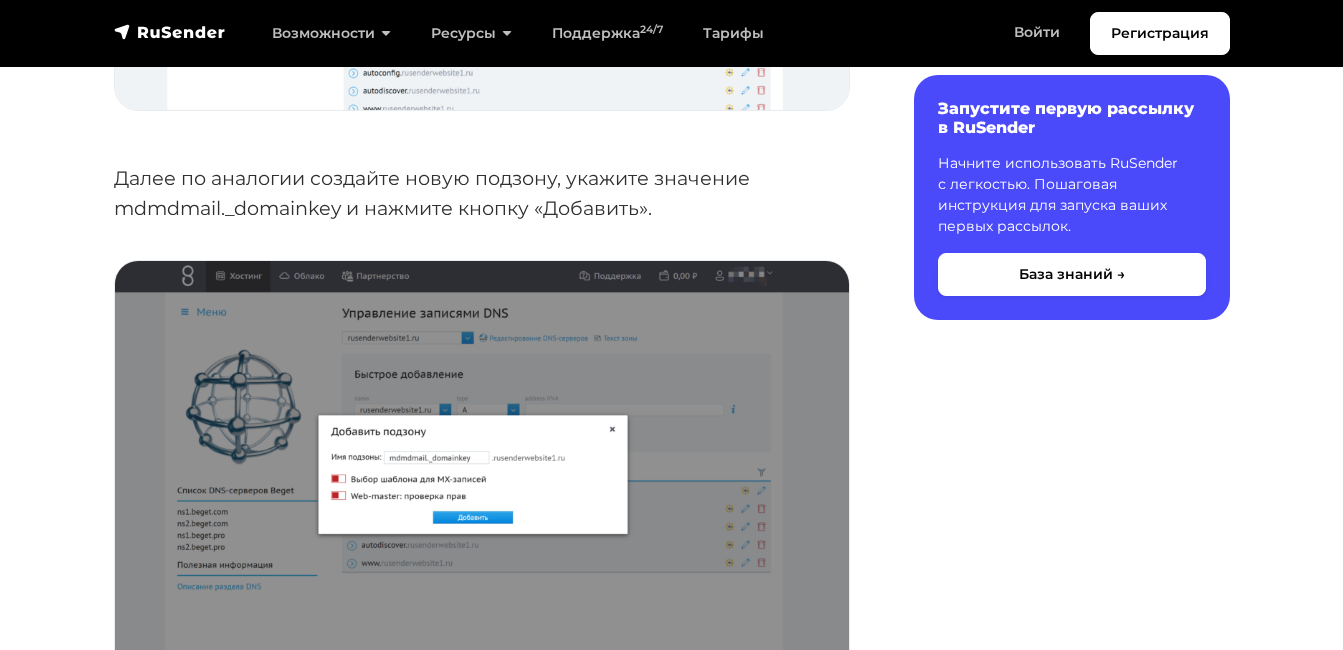 click on "Далее по аналогии создайте новую подзону, укажите значение mdmdmail._domainkey и нажмите кнопку «Добавить»." at bounding box center (482, 193) 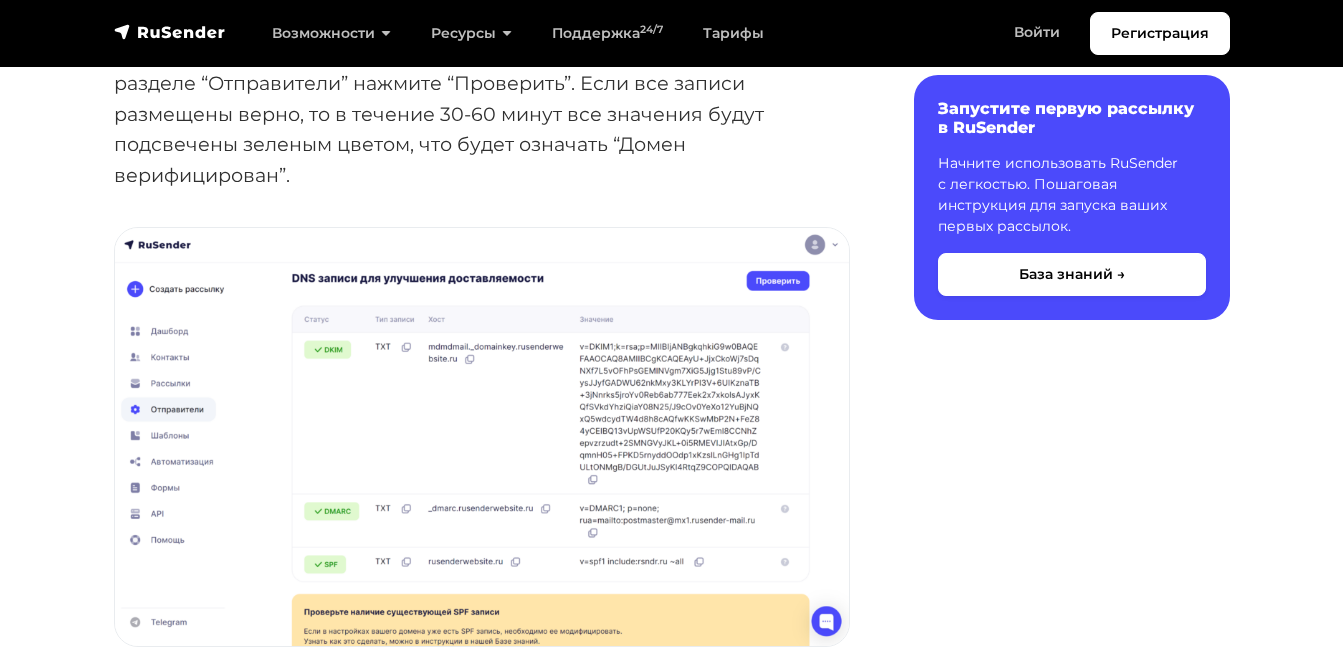scroll, scrollTop: 8218, scrollLeft: 0, axis: vertical 